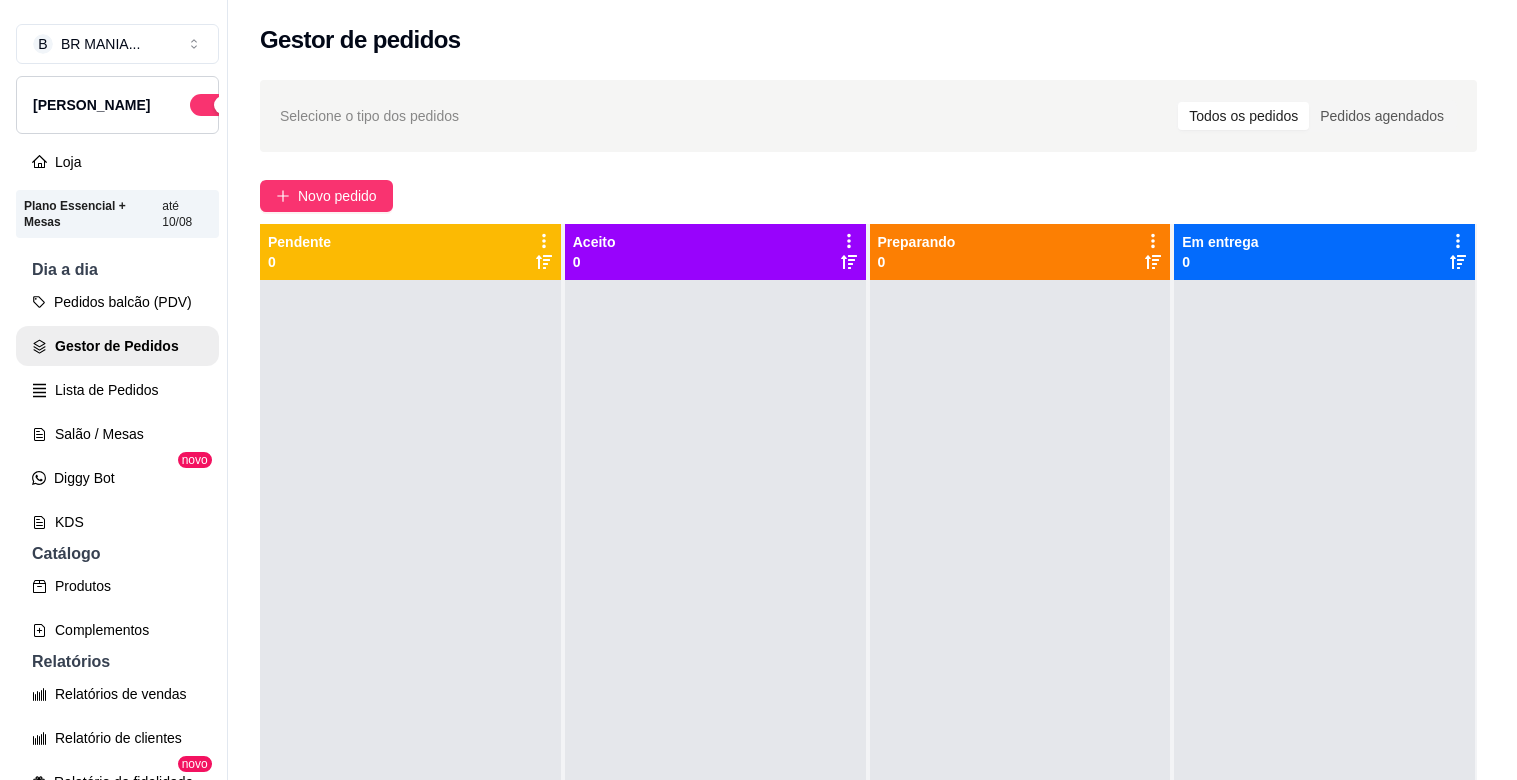 scroll, scrollTop: 0, scrollLeft: 0, axis: both 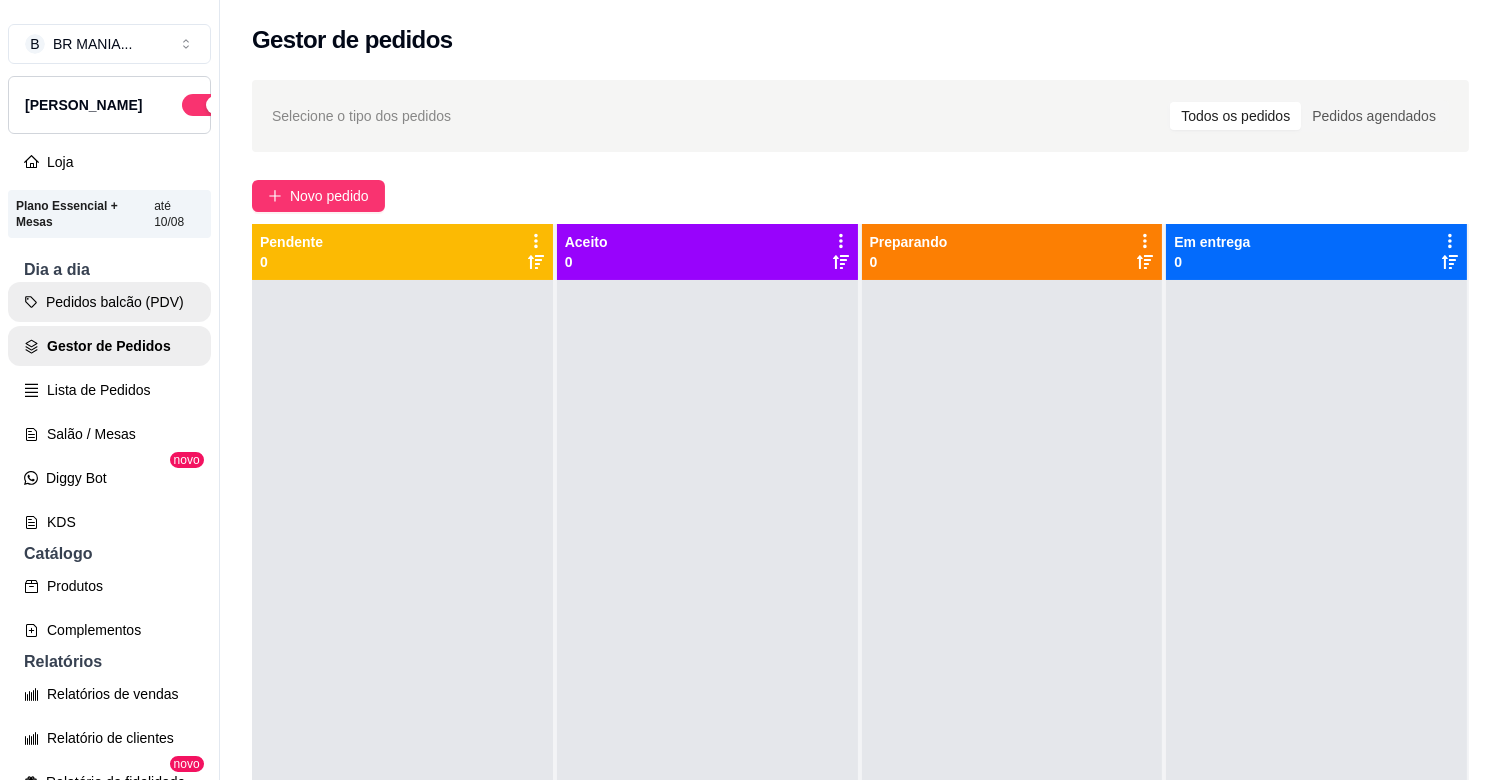 click on "Pedidos balcão (PDV)" at bounding box center [109, 302] 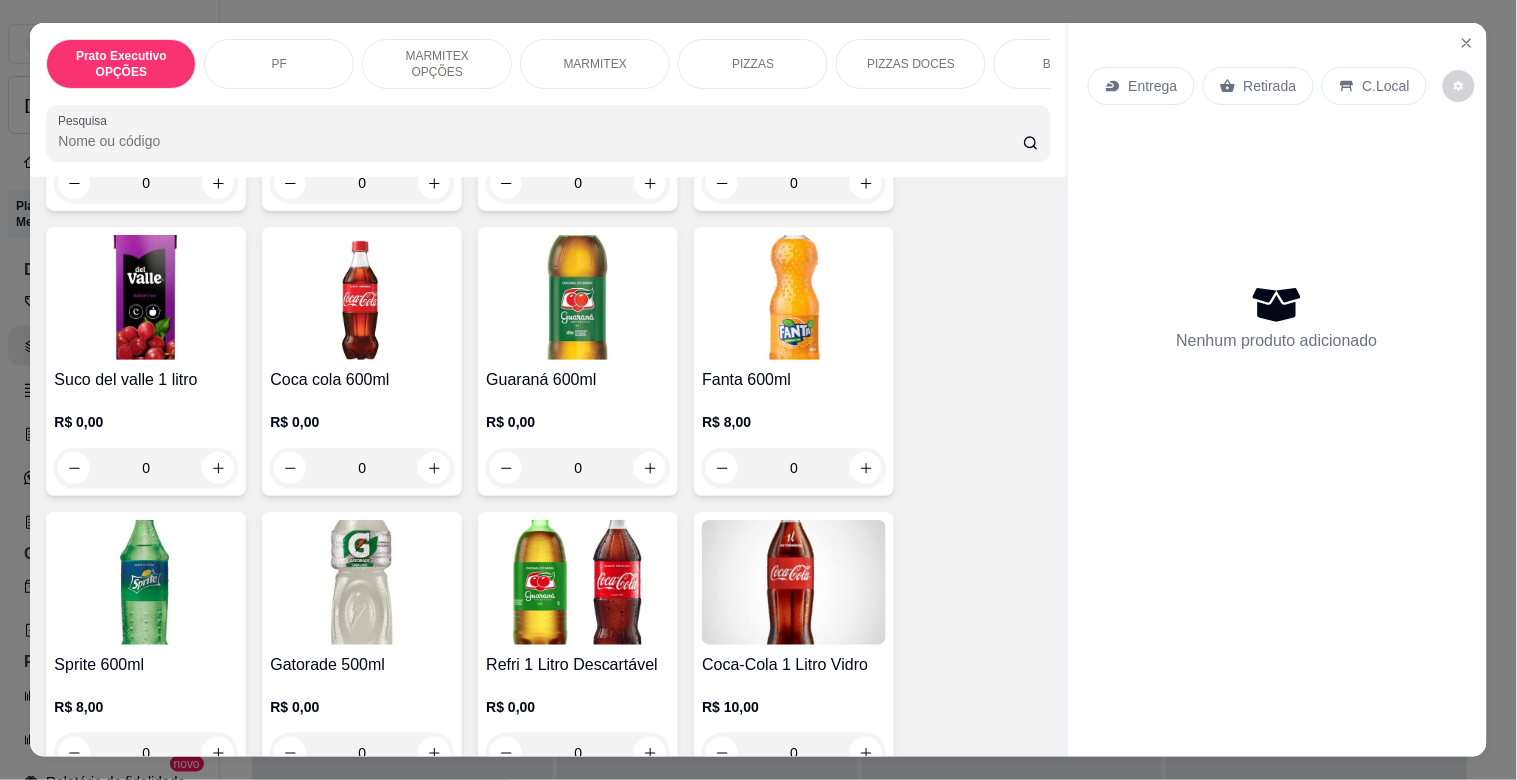 scroll, scrollTop: 3011, scrollLeft: 0, axis: vertical 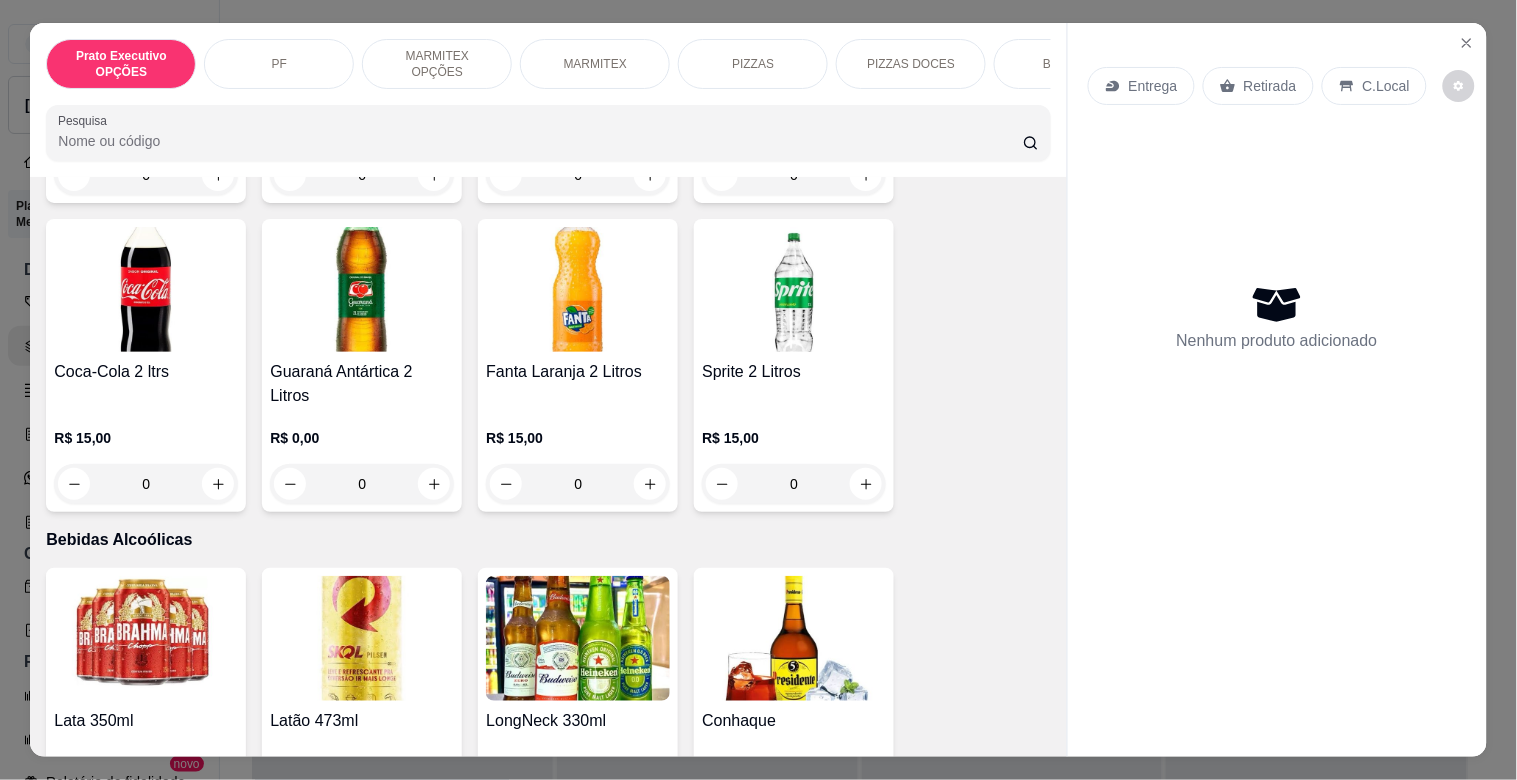 click at bounding box center [146, 289] 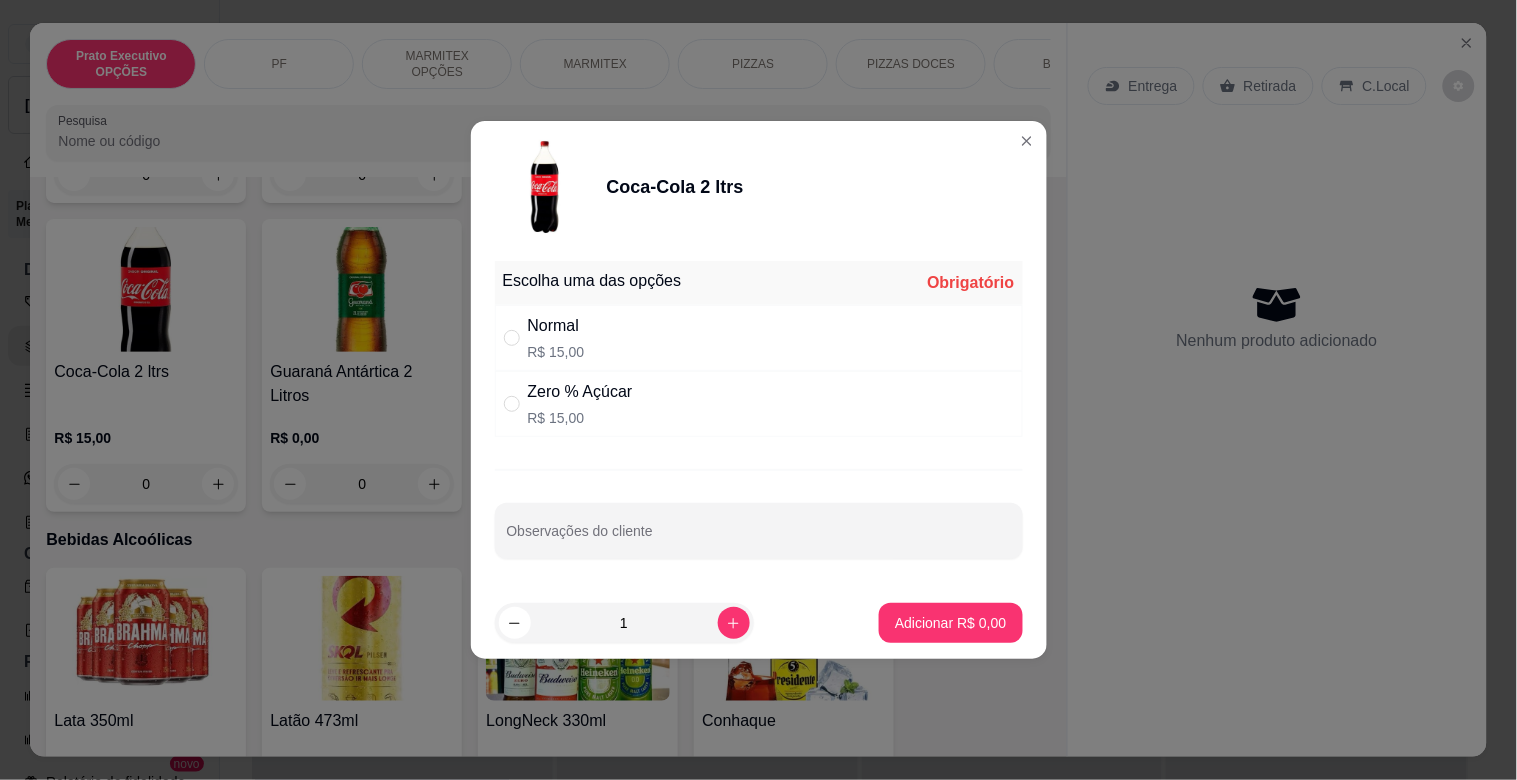 drag, startPoint x: 597, startPoint y: 332, endPoint x: 613, endPoint y: 333, distance: 16.03122 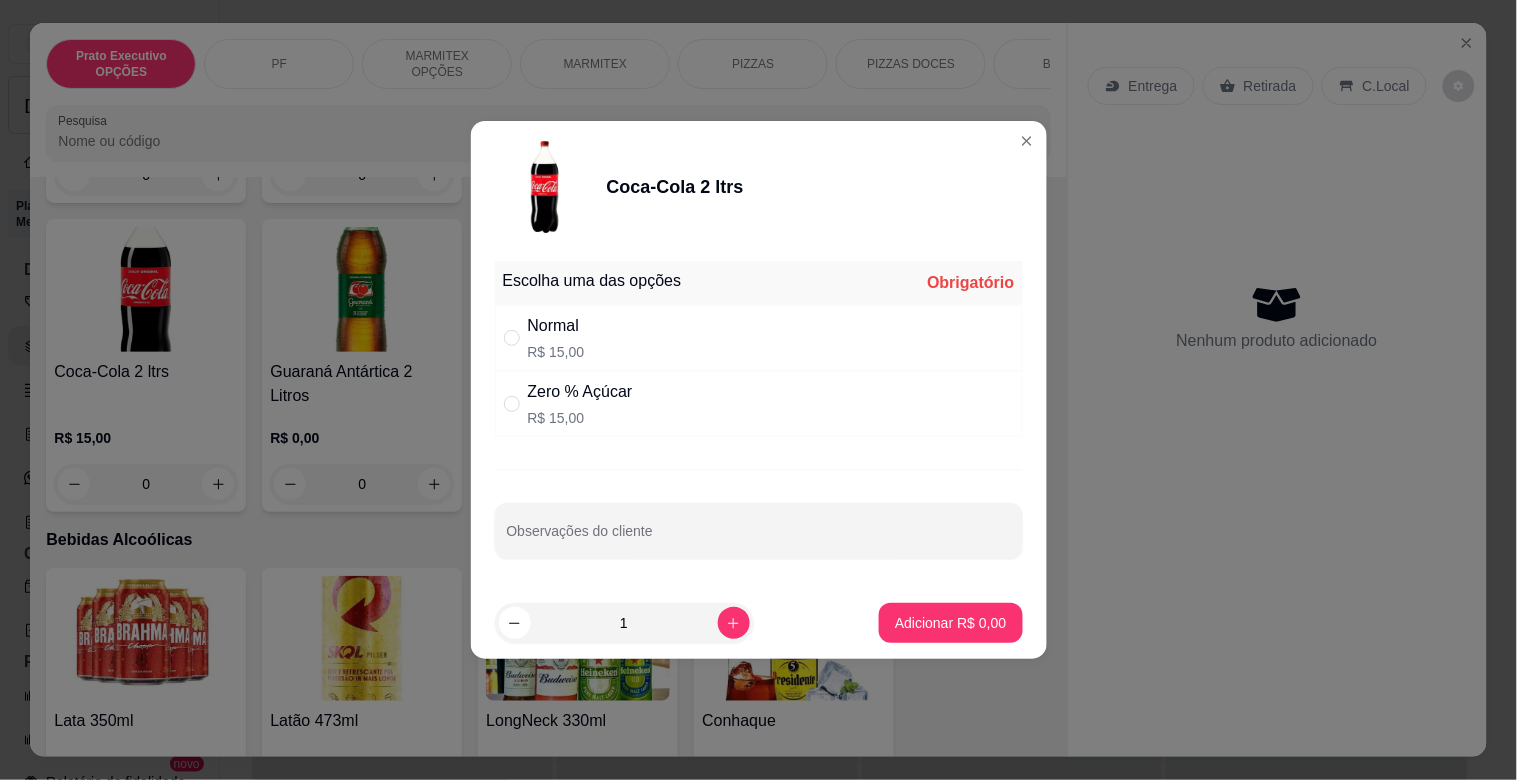 radio on "true" 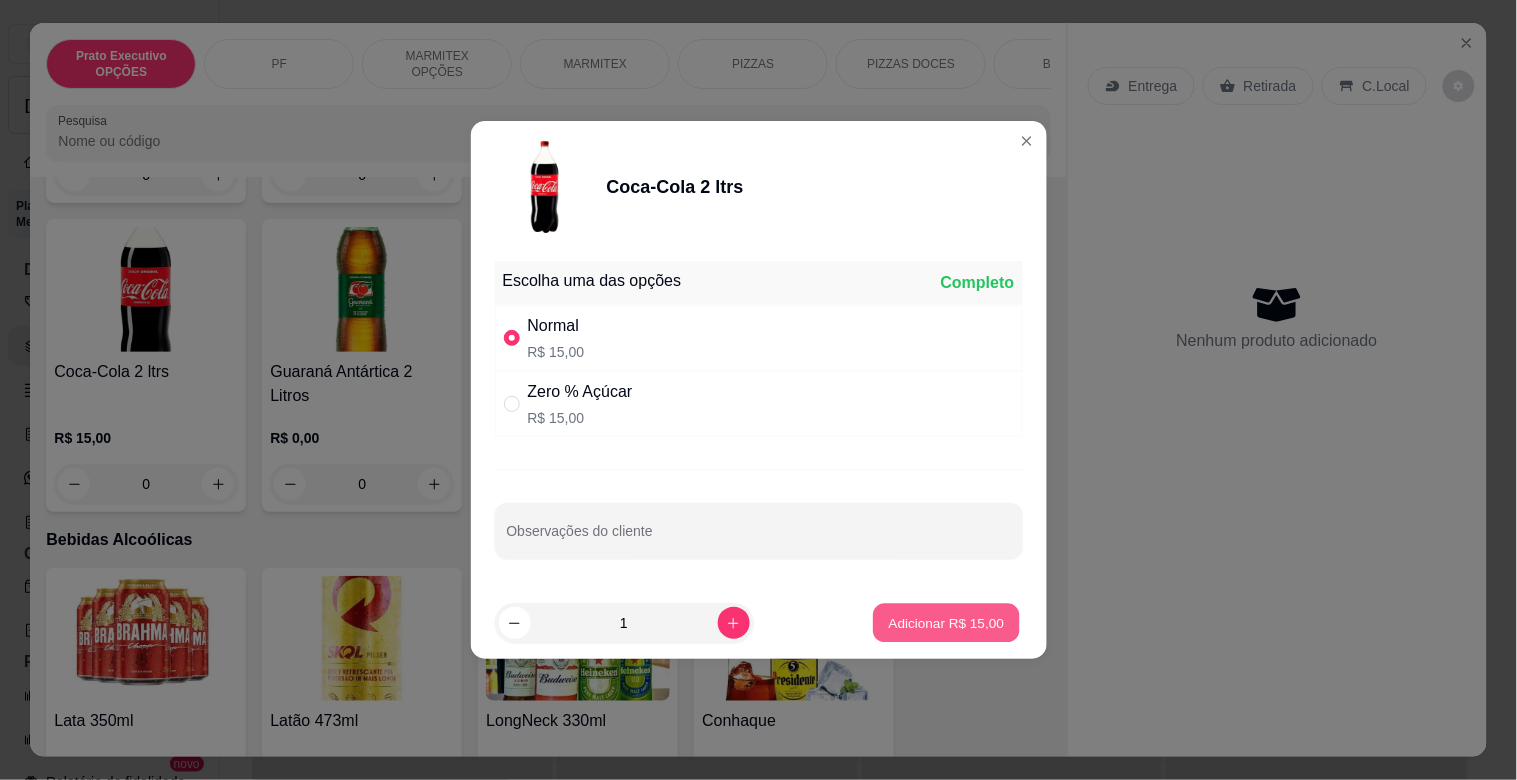 click on "Adicionar   R$ 15,00" at bounding box center [947, 622] 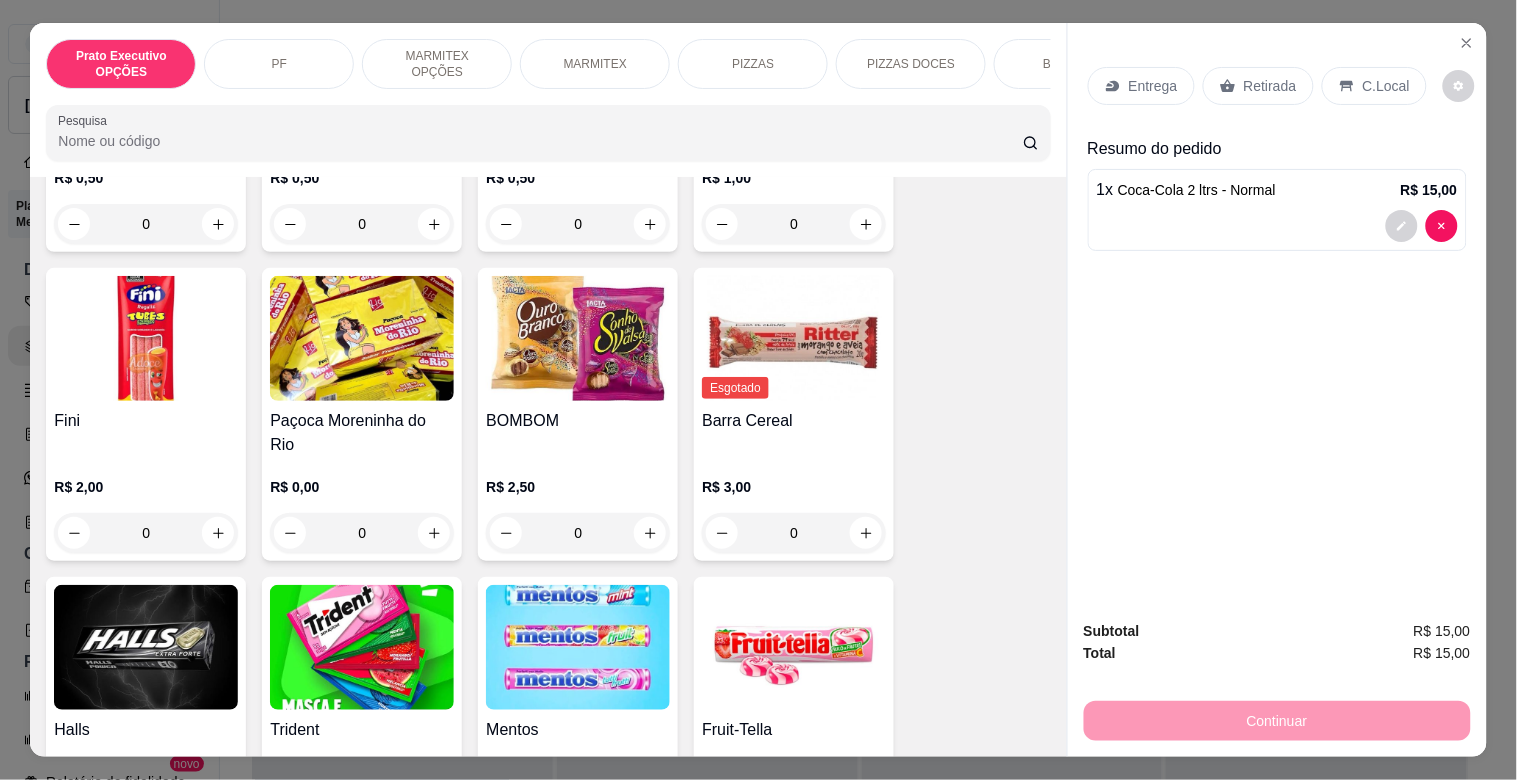 scroll, scrollTop: 6174, scrollLeft: 0, axis: vertical 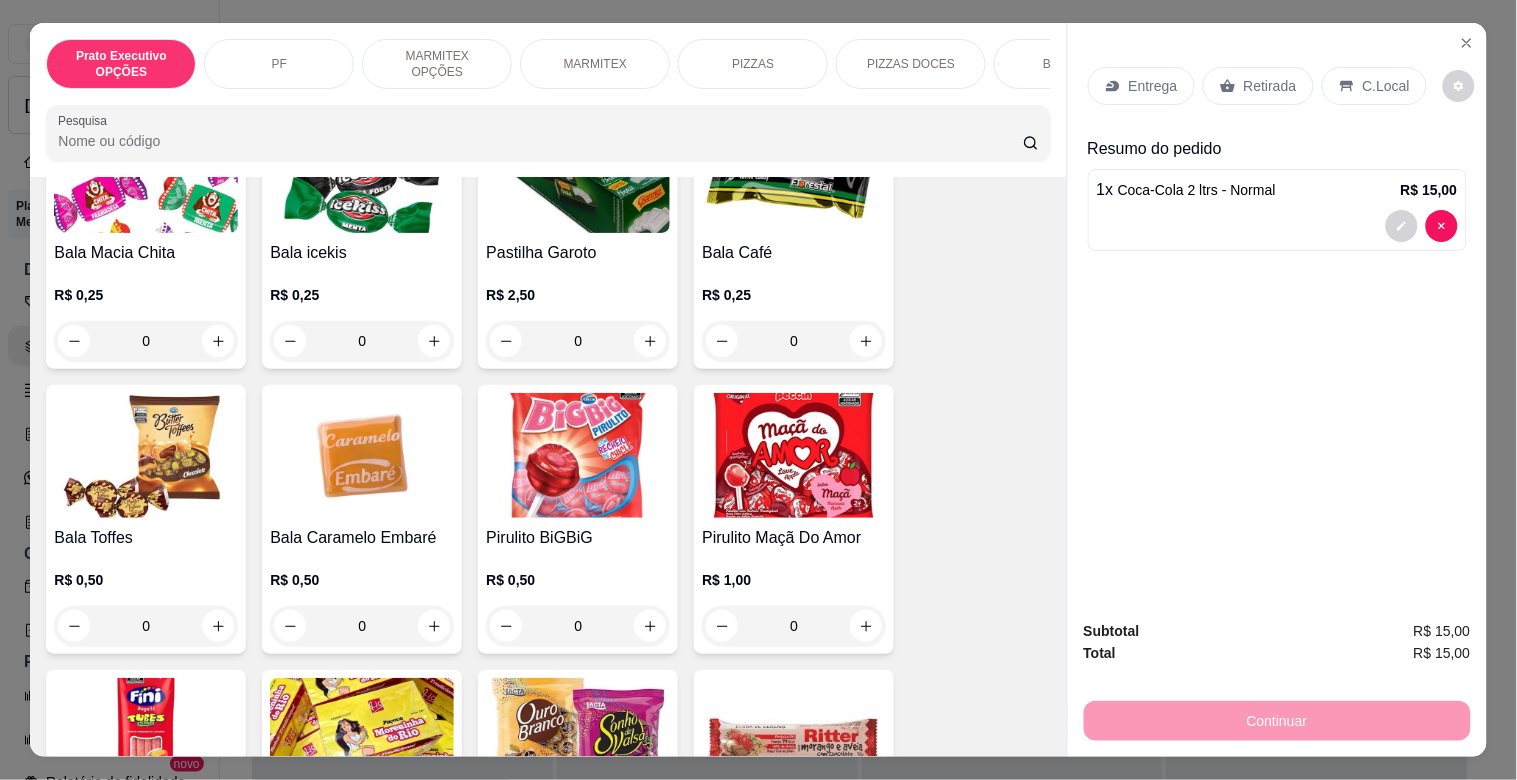 click at bounding box center [146, 455] 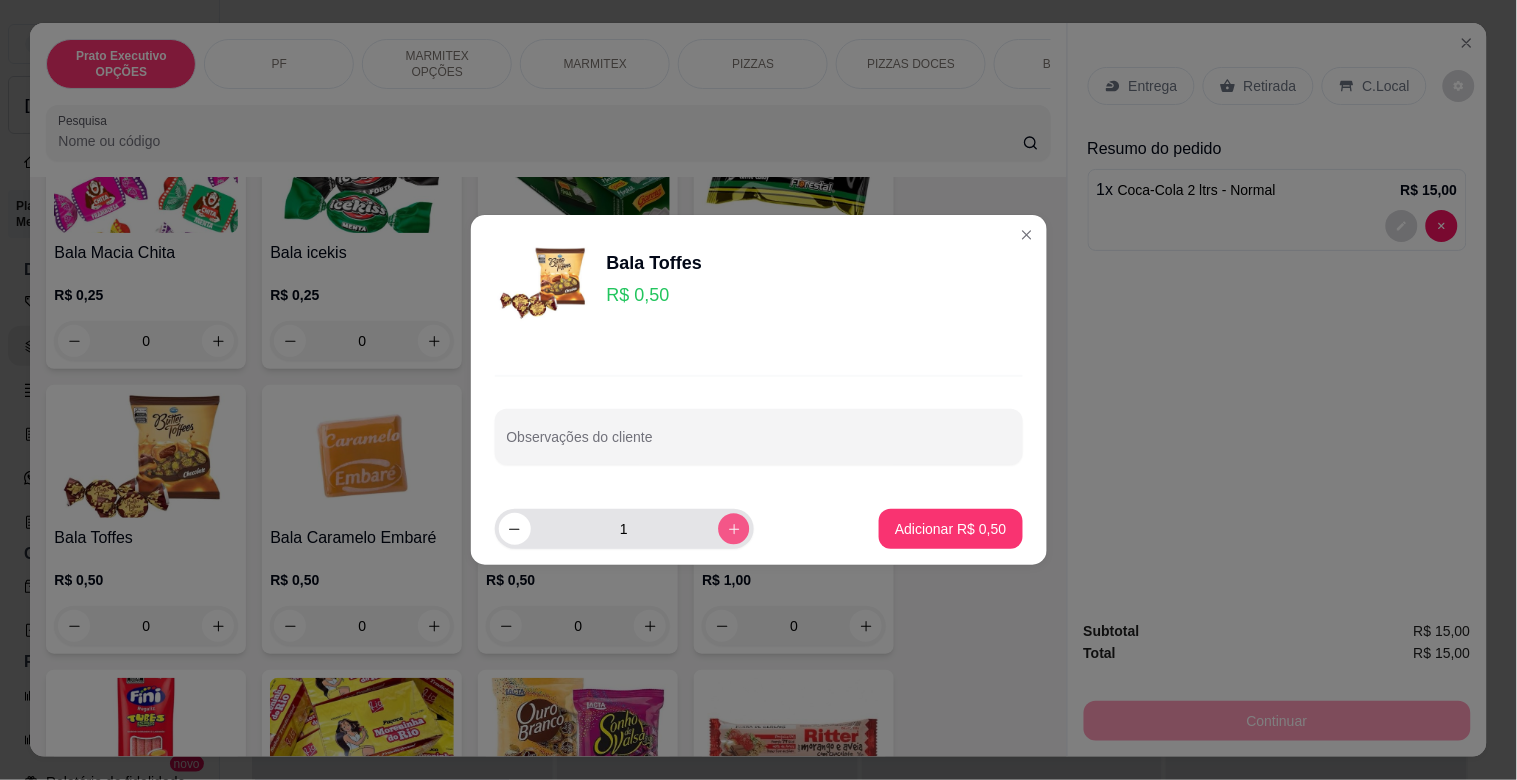 click at bounding box center (733, 528) 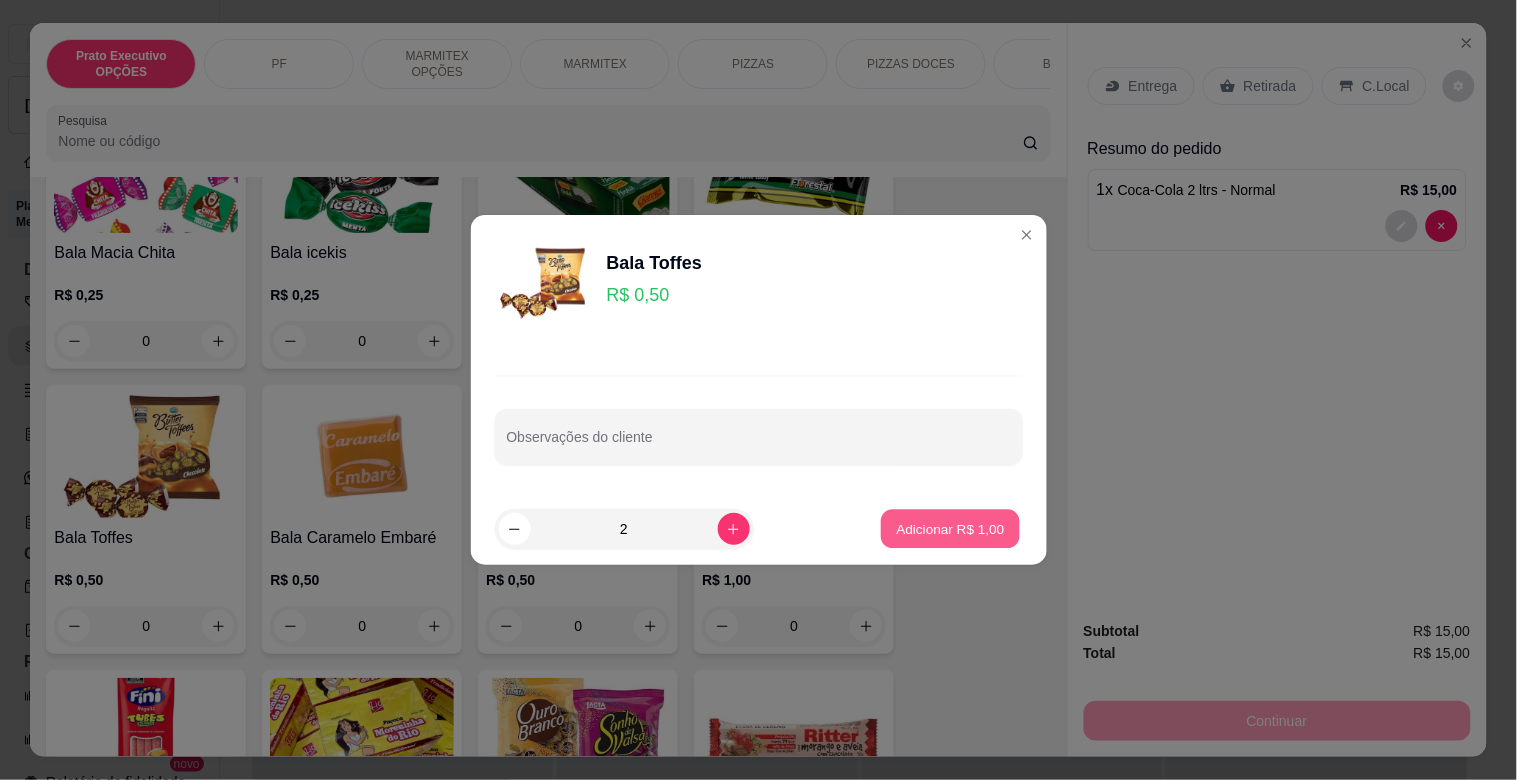 click on "Adicionar   R$ 1,00" at bounding box center [951, 528] 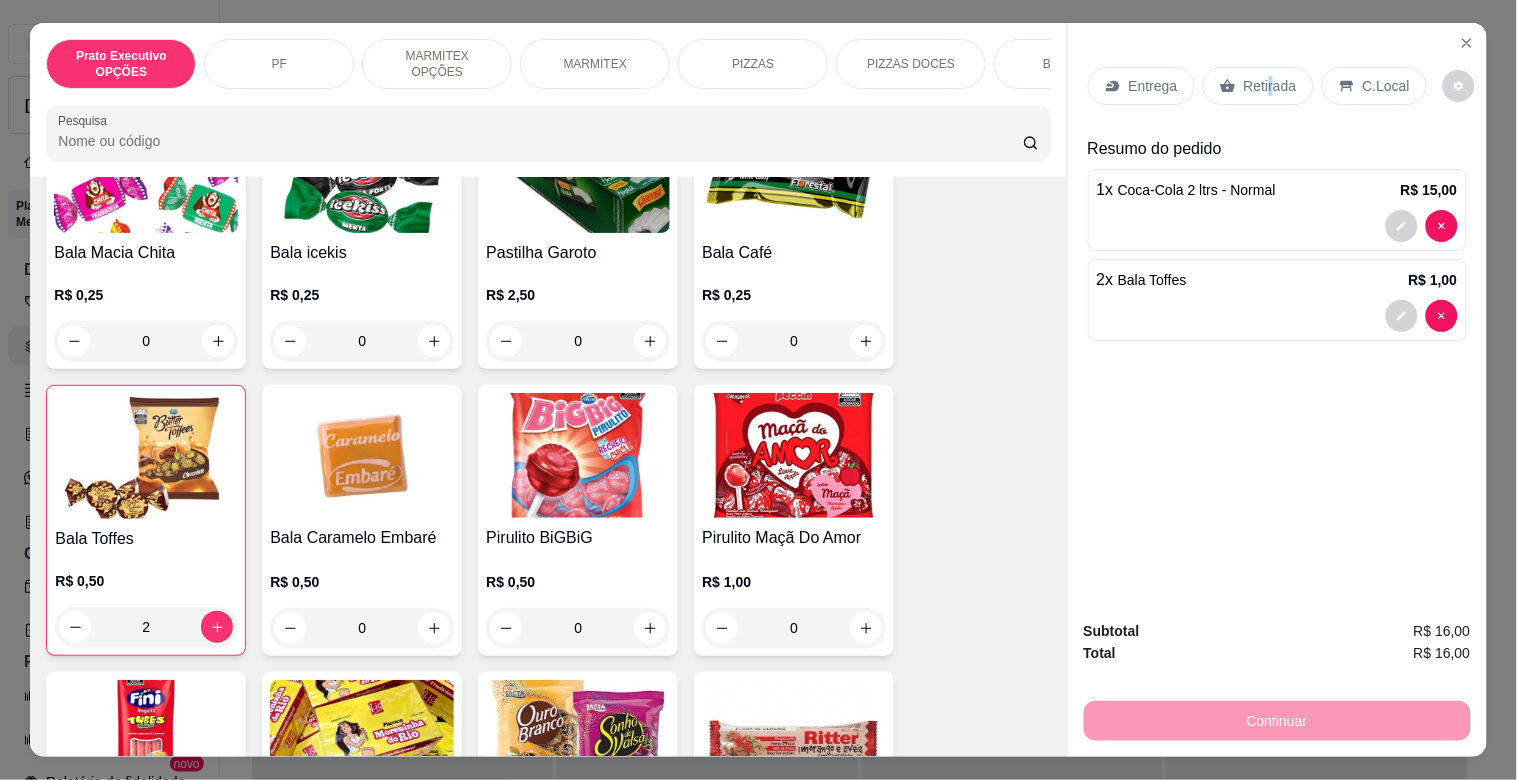 click on "Retirada" at bounding box center (1270, 86) 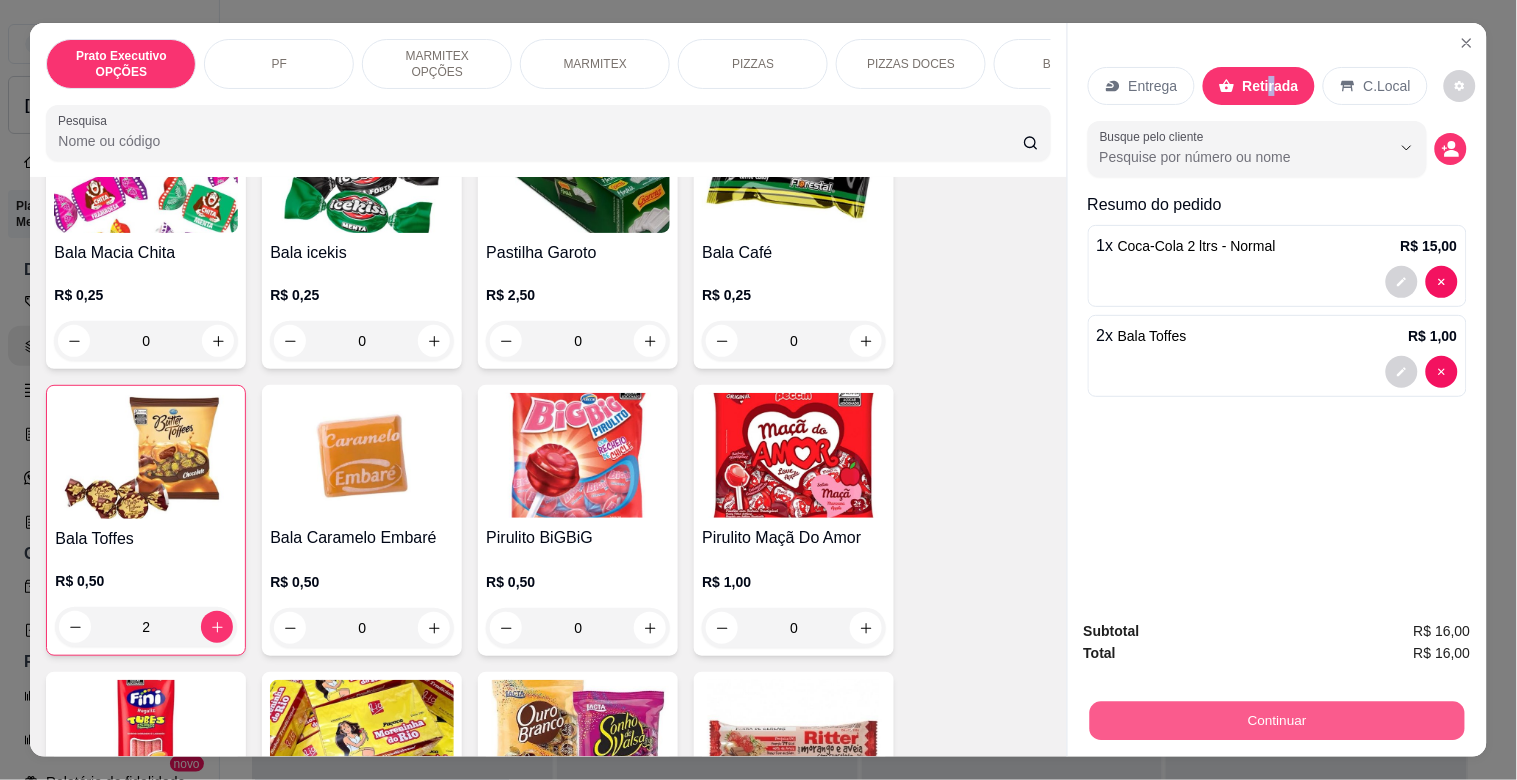 click on "Continuar" at bounding box center (1277, 718) 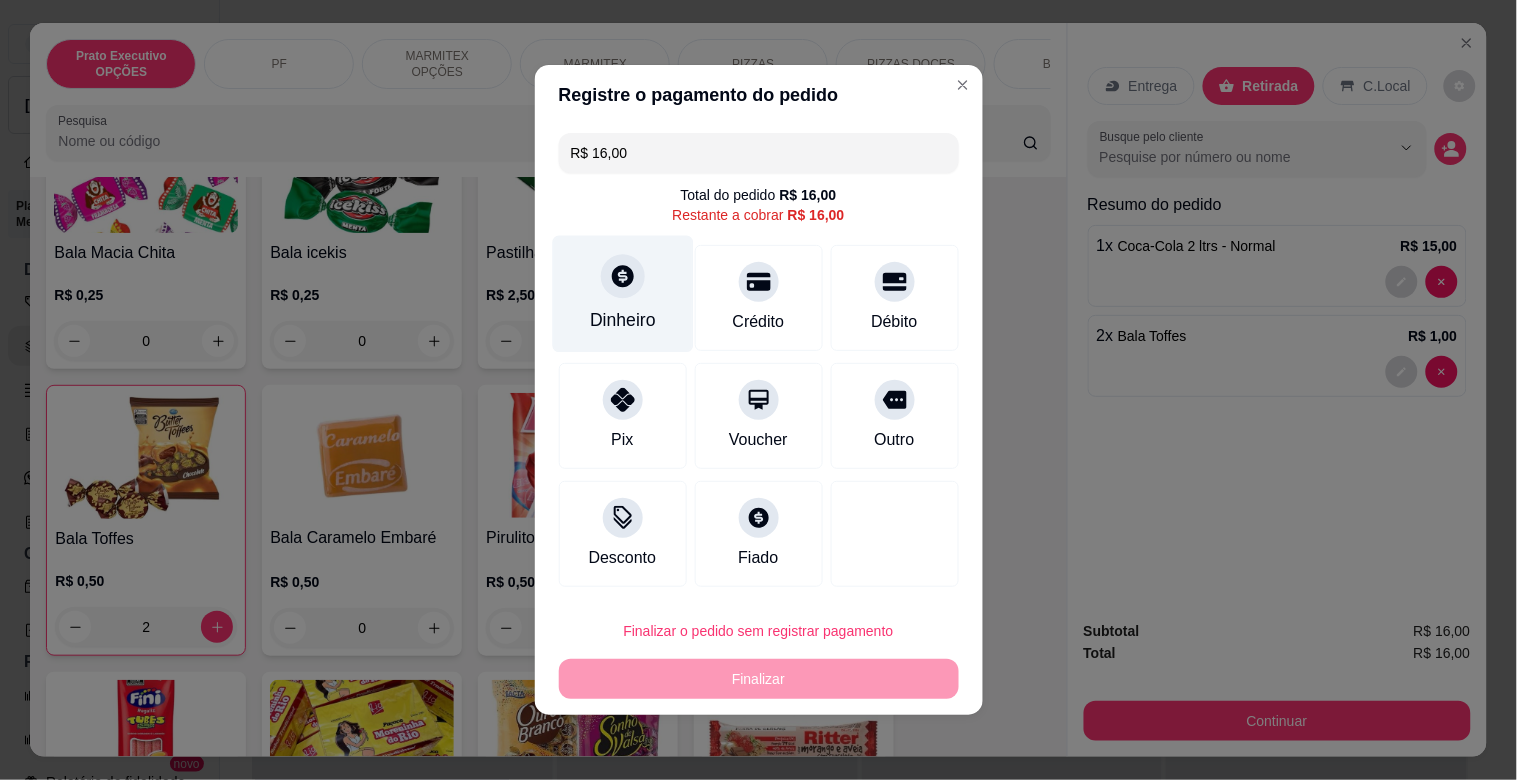 click on "Dinheiro" at bounding box center [622, 294] 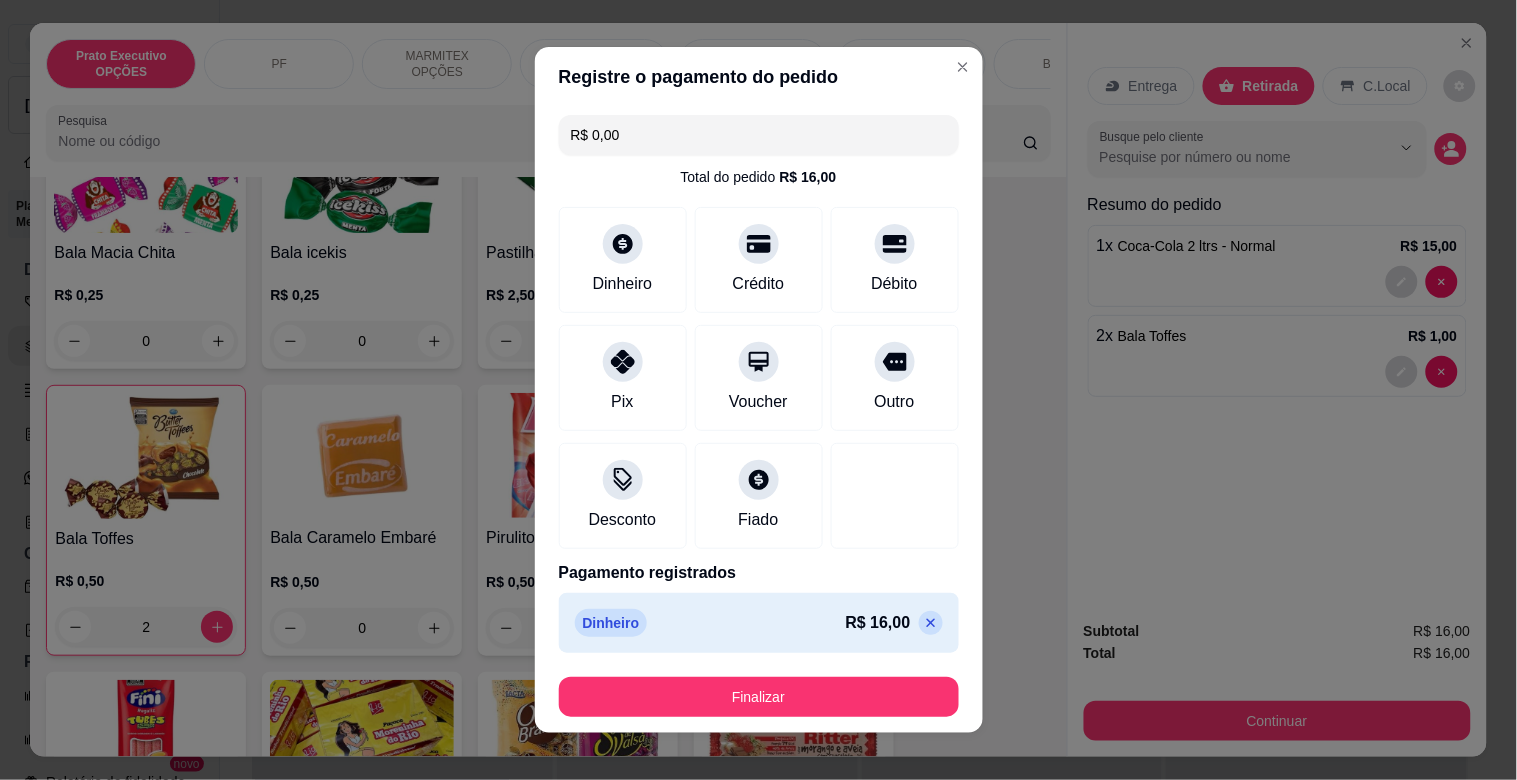 type on "R$ 0,00" 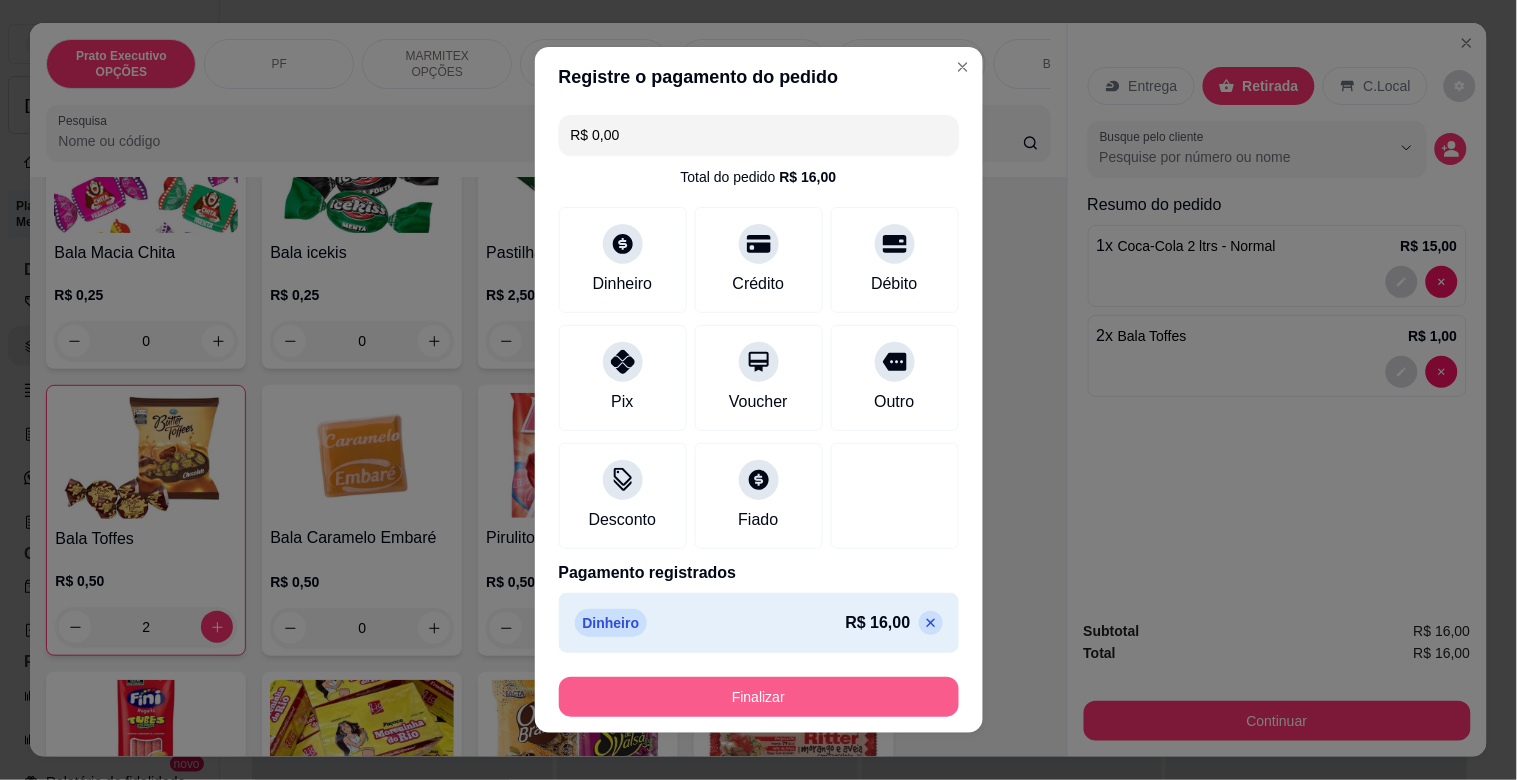click on "Finalizar" at bounding box center [759, 697] 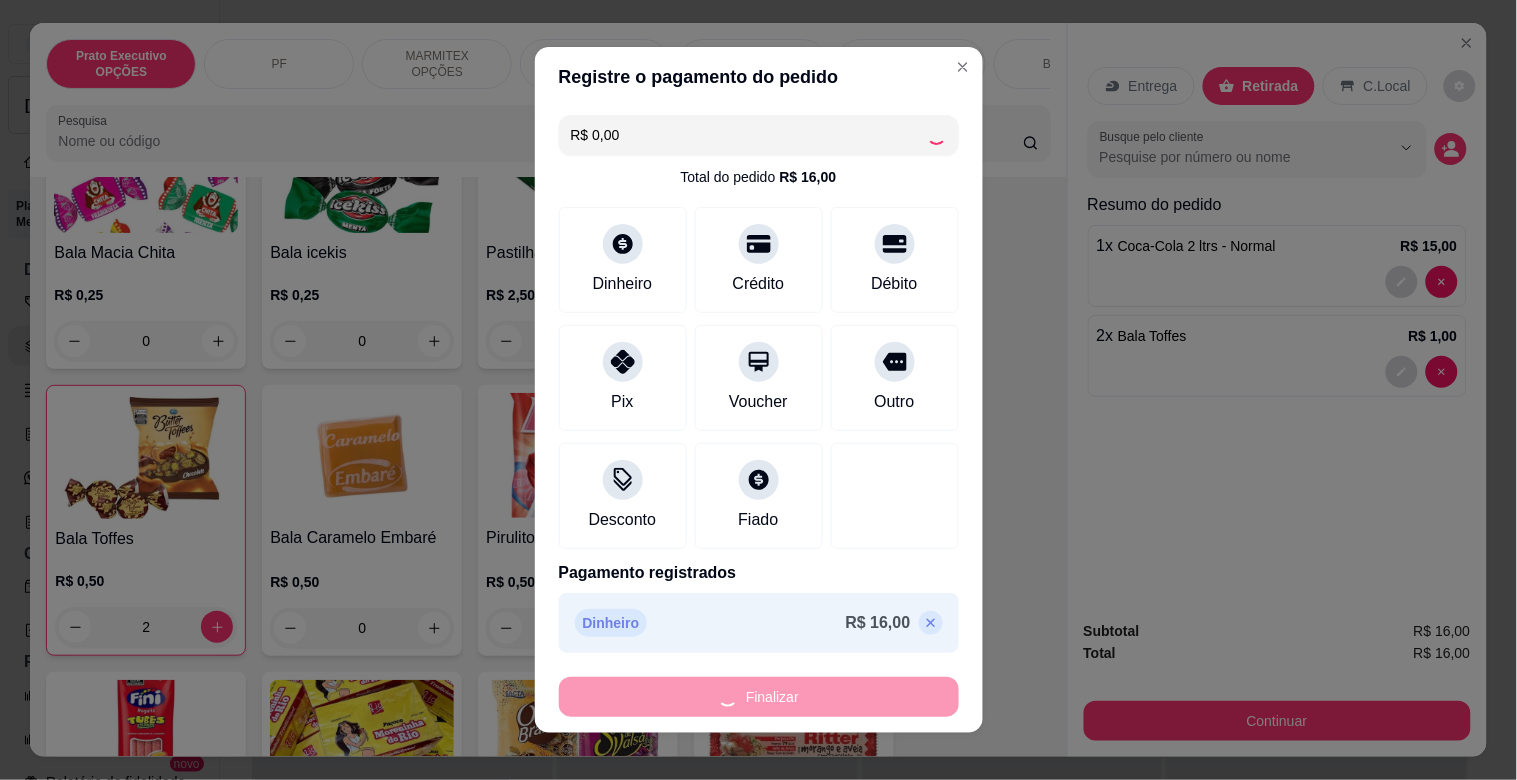 type on "0" 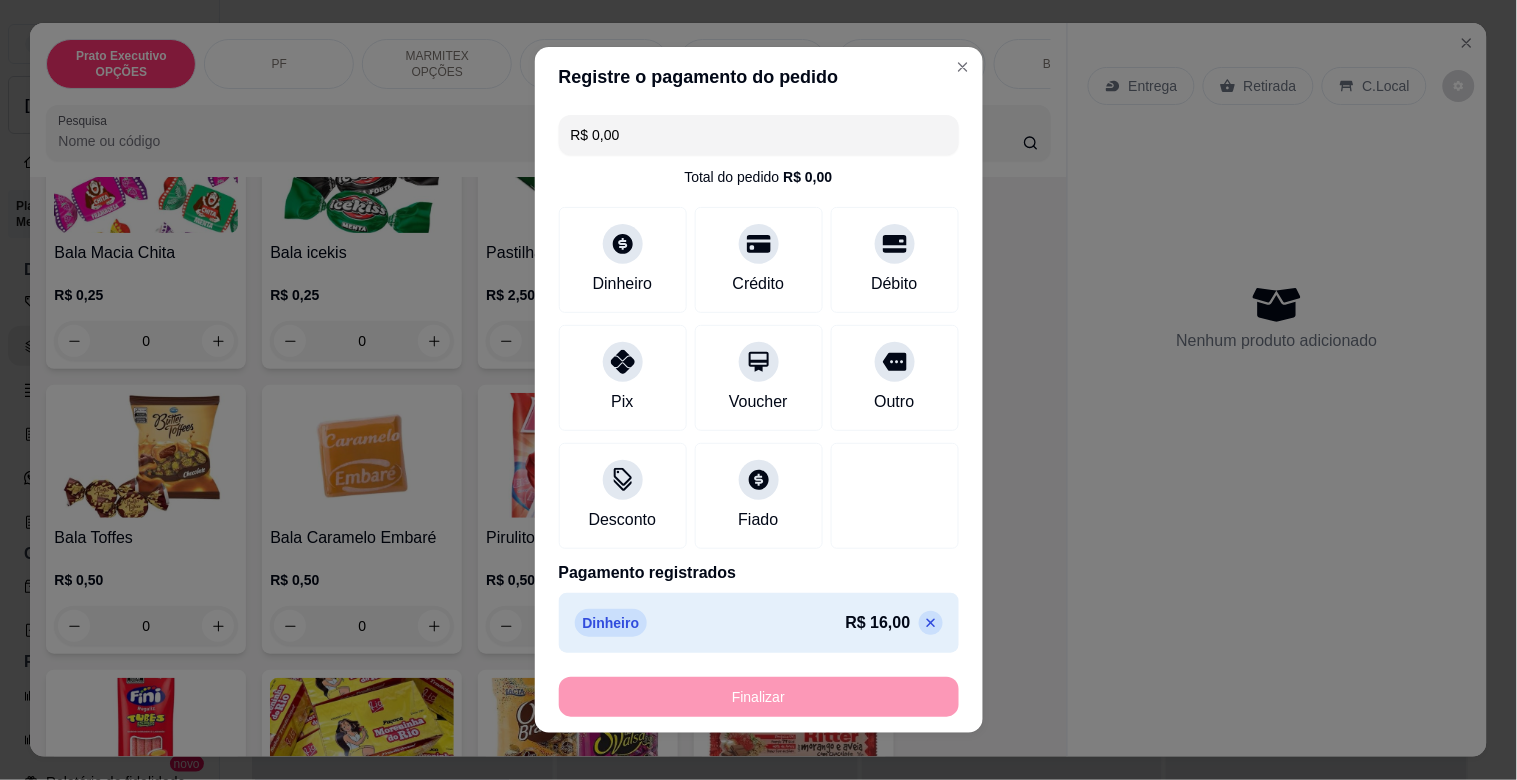 type on "-R$ 16,00" 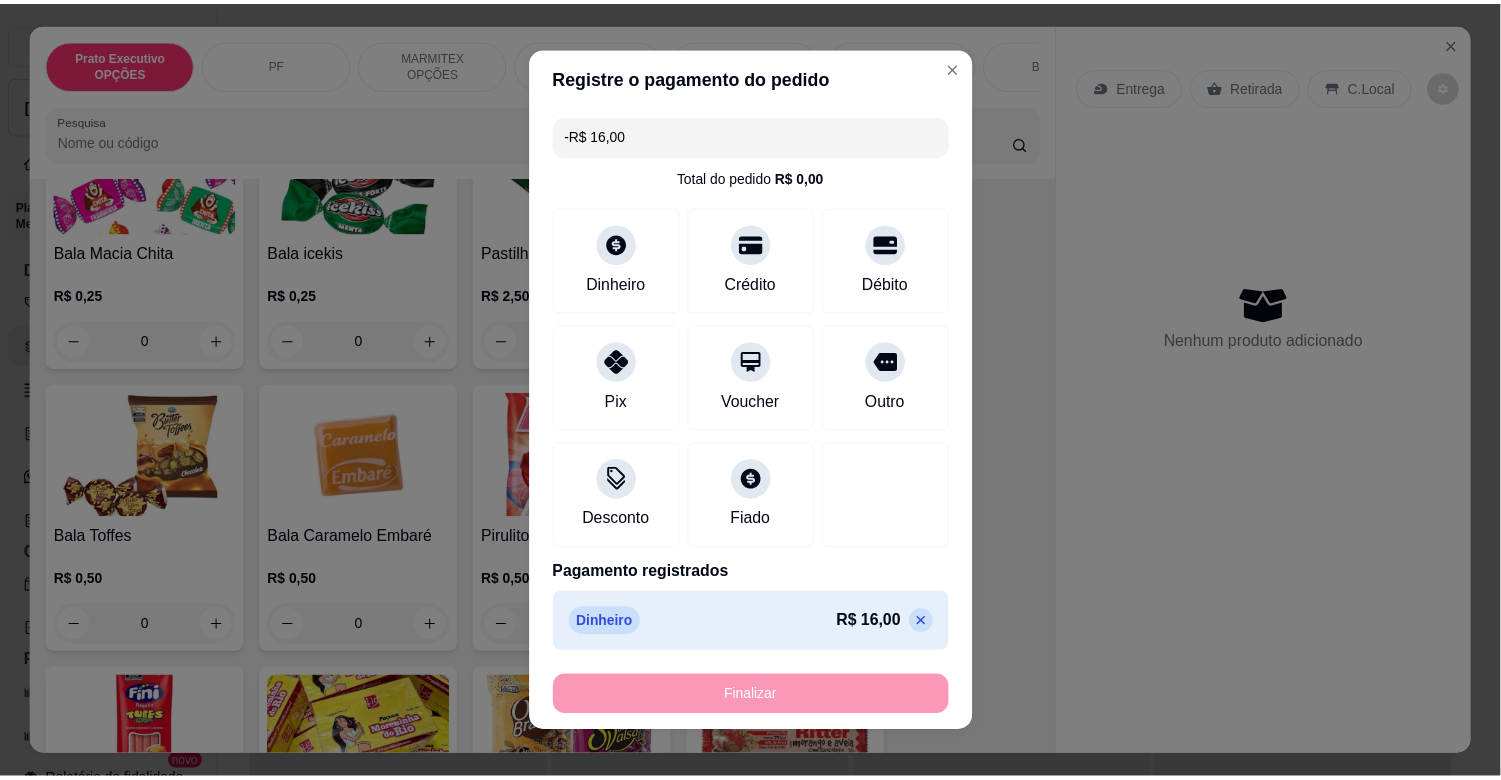 scroll, scrollTop: 6172, scrollLeft: 0, axis: vertical 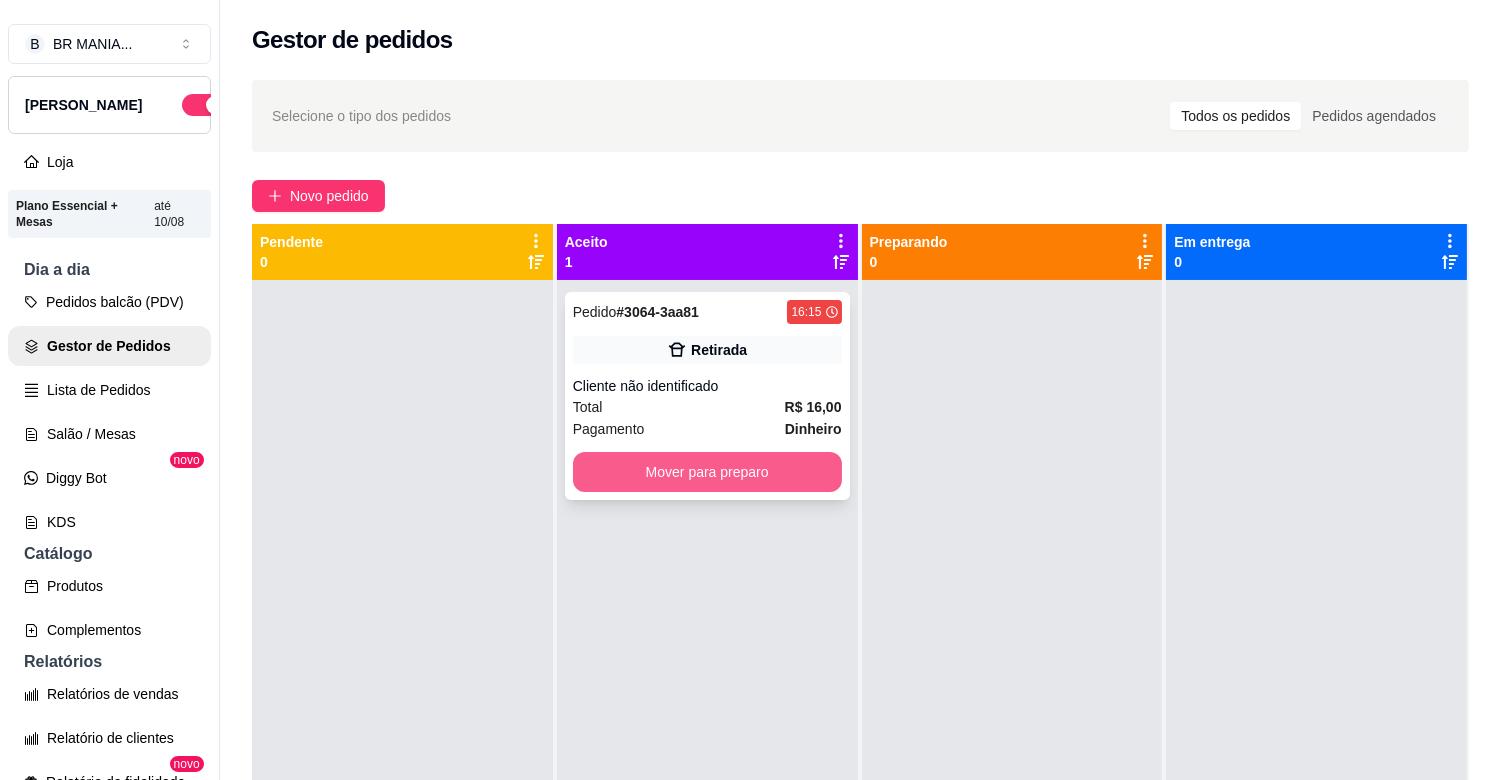 click on "Mover para preparo" at bounding box center [707, 472] 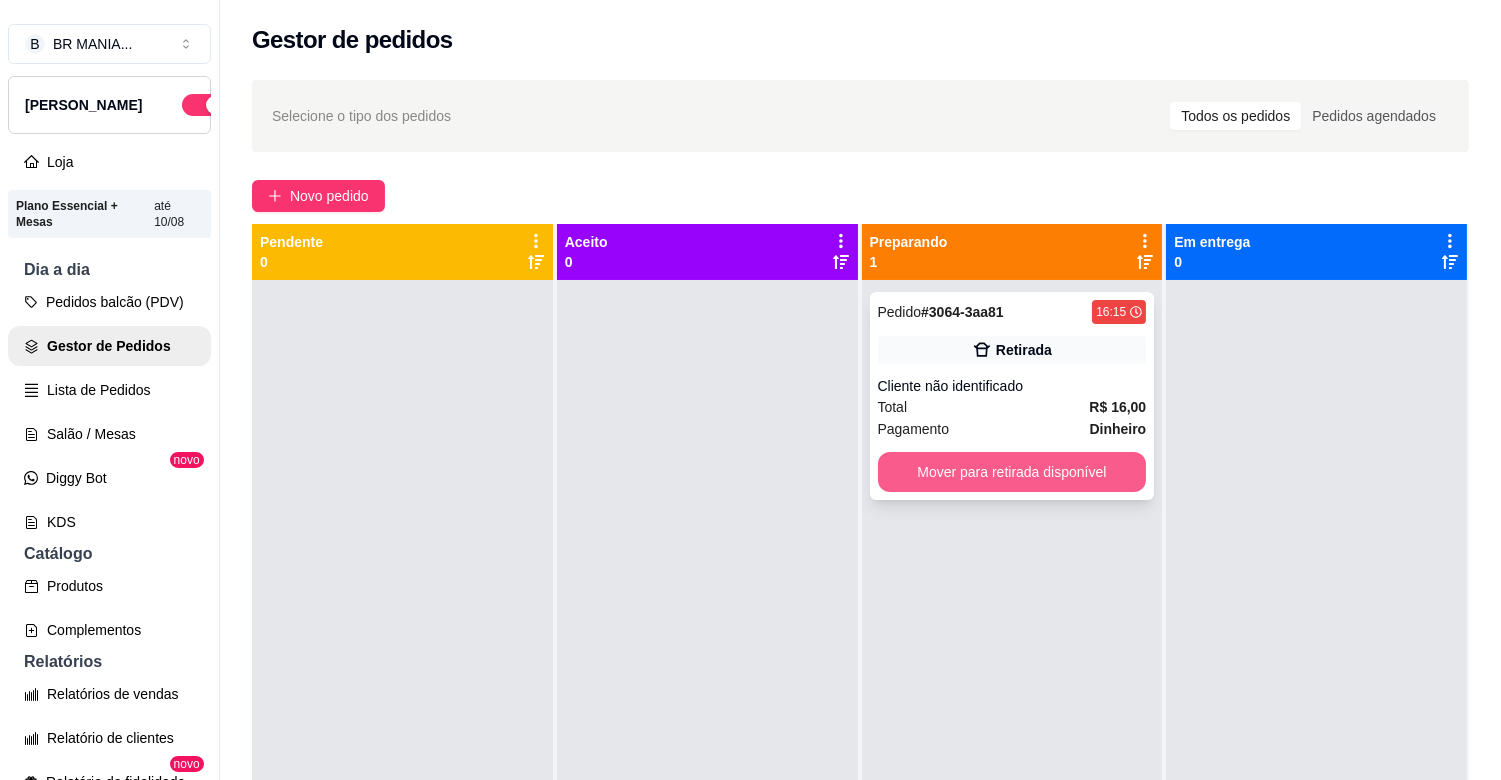 click on "Mover para retirada disponível" at bounding box center (1012, 472) 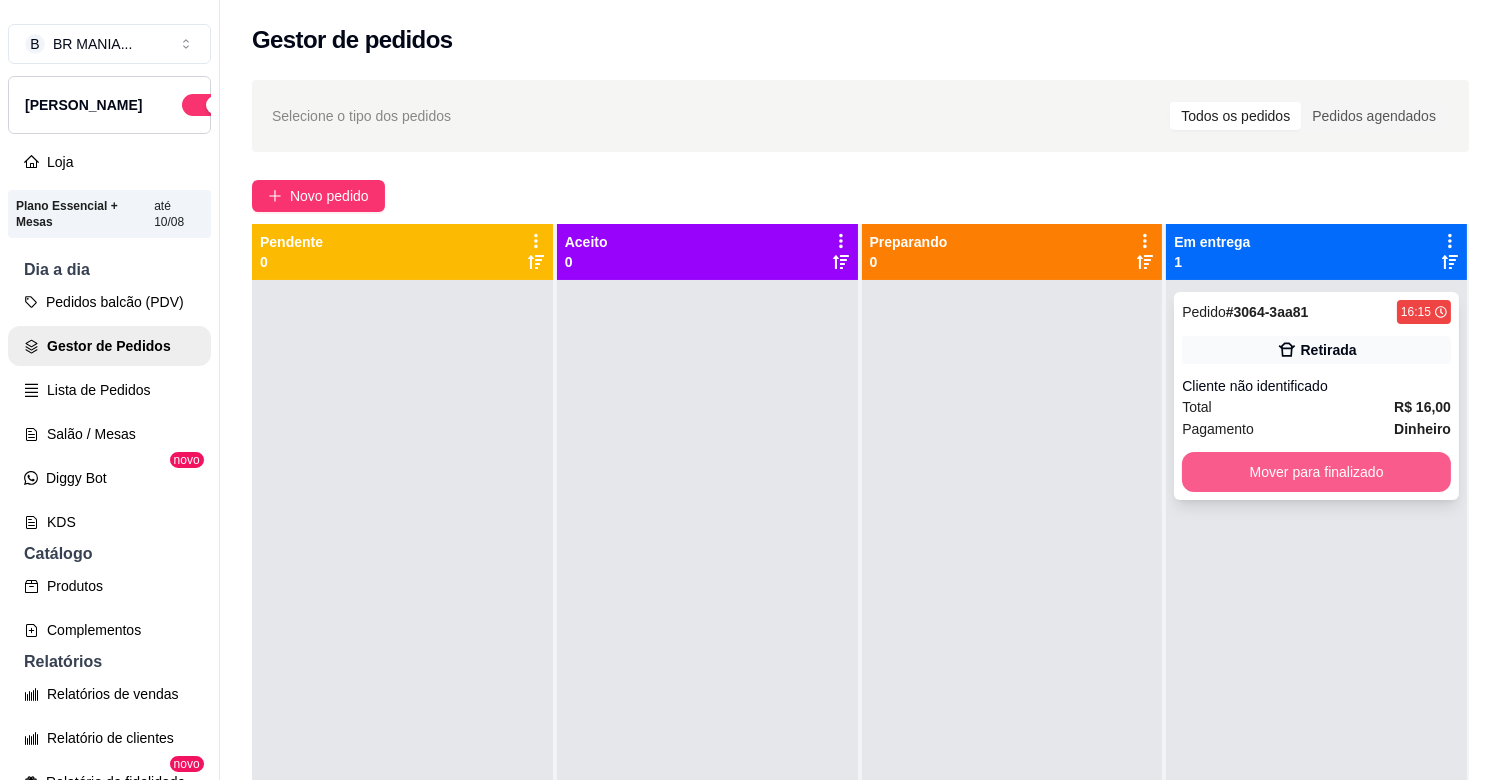 click on "Mover para finalizado" at bounding box center [1316, 472] 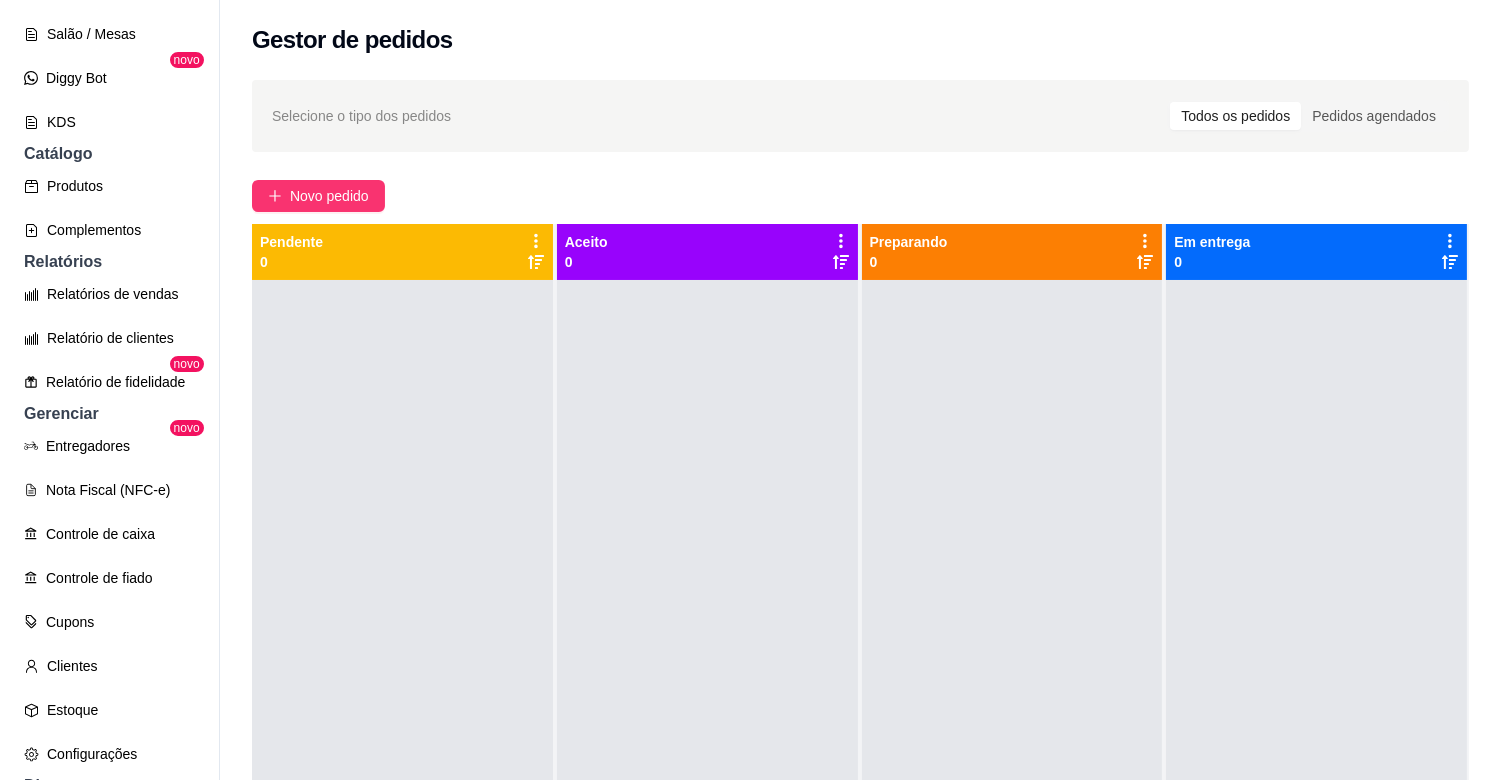 scroll, scrollTop: 605, scrollLeft: 0, axis: vertical 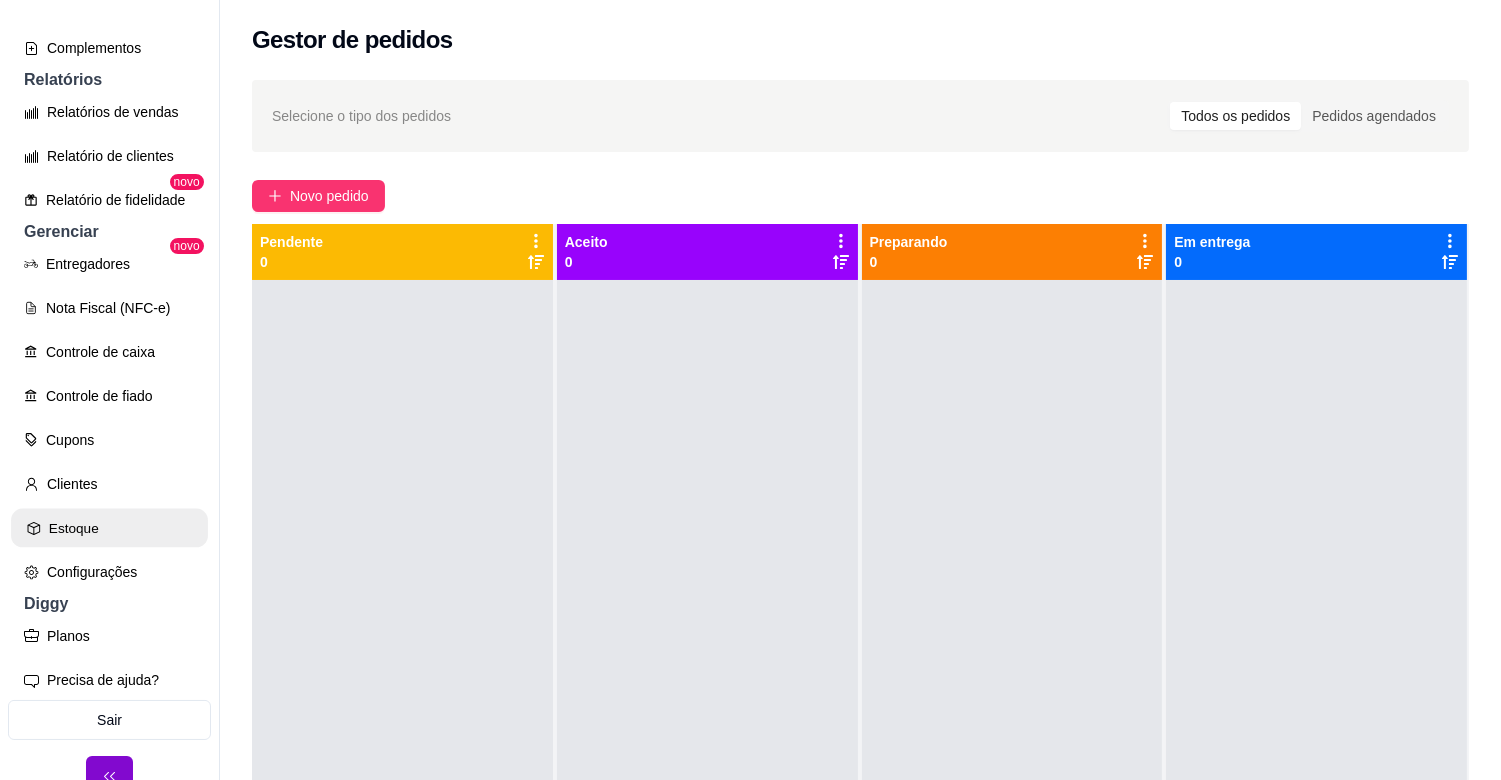 click on "Estoque" at bounding box center [109, 528] 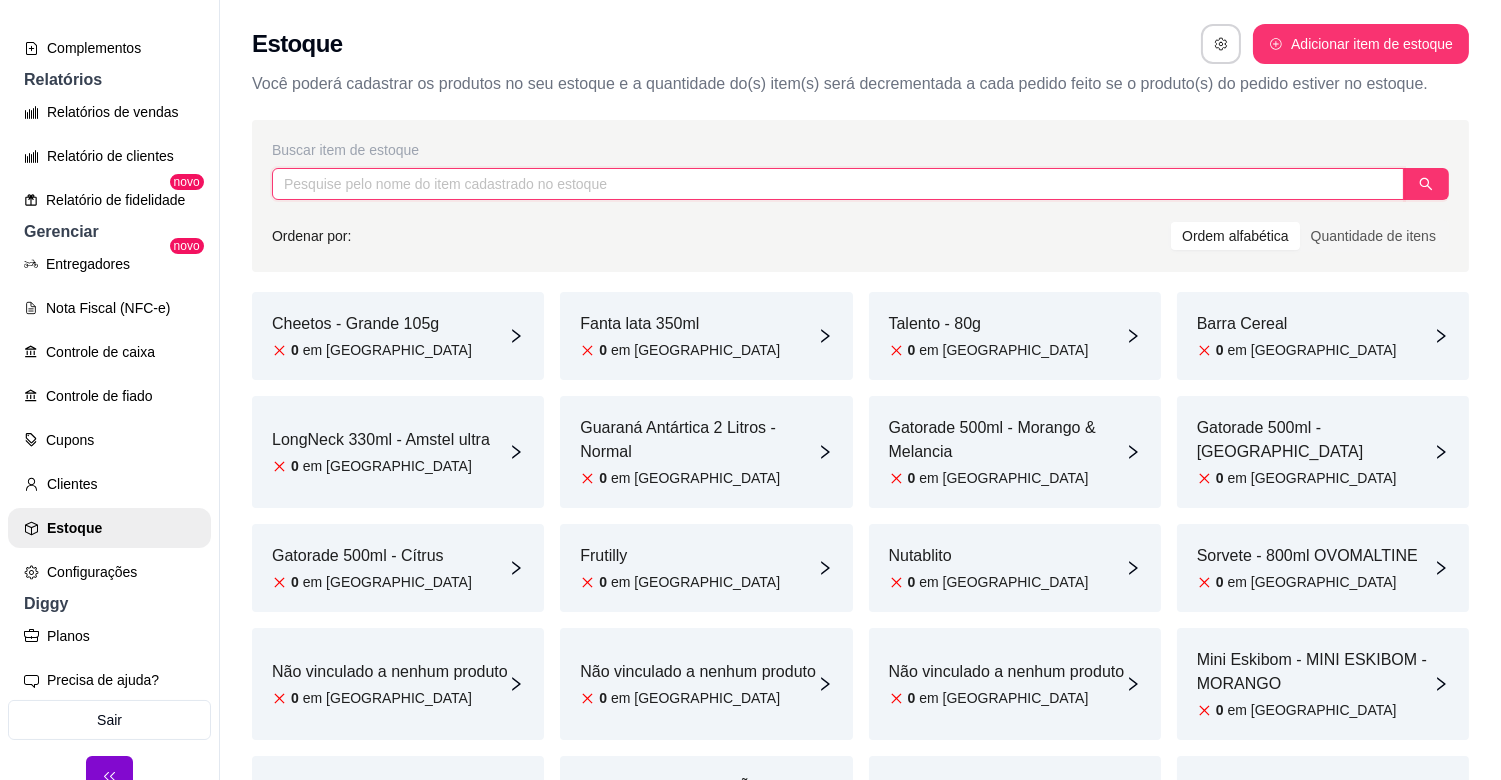 click at bounding box center (838, 184) 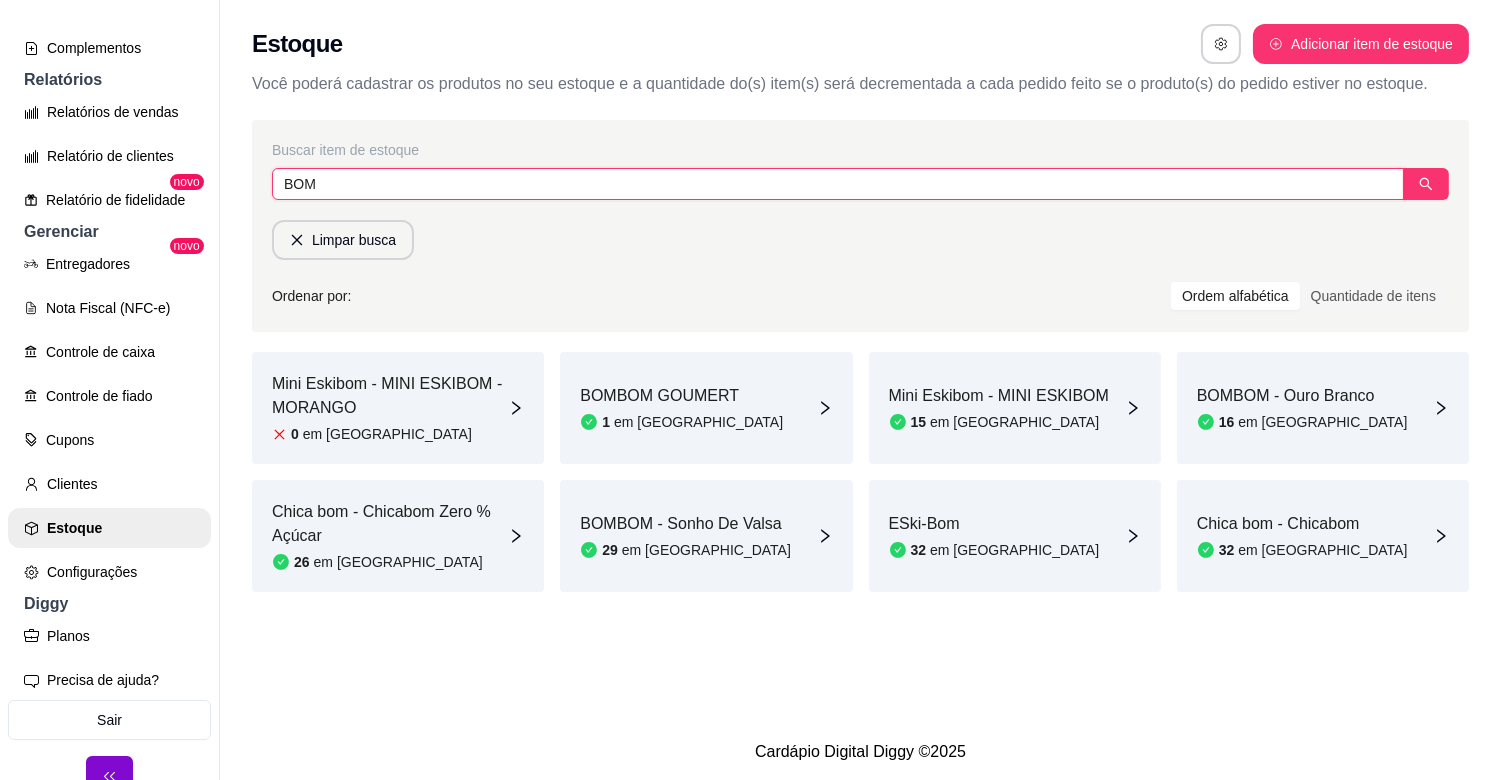 type on "BOM" 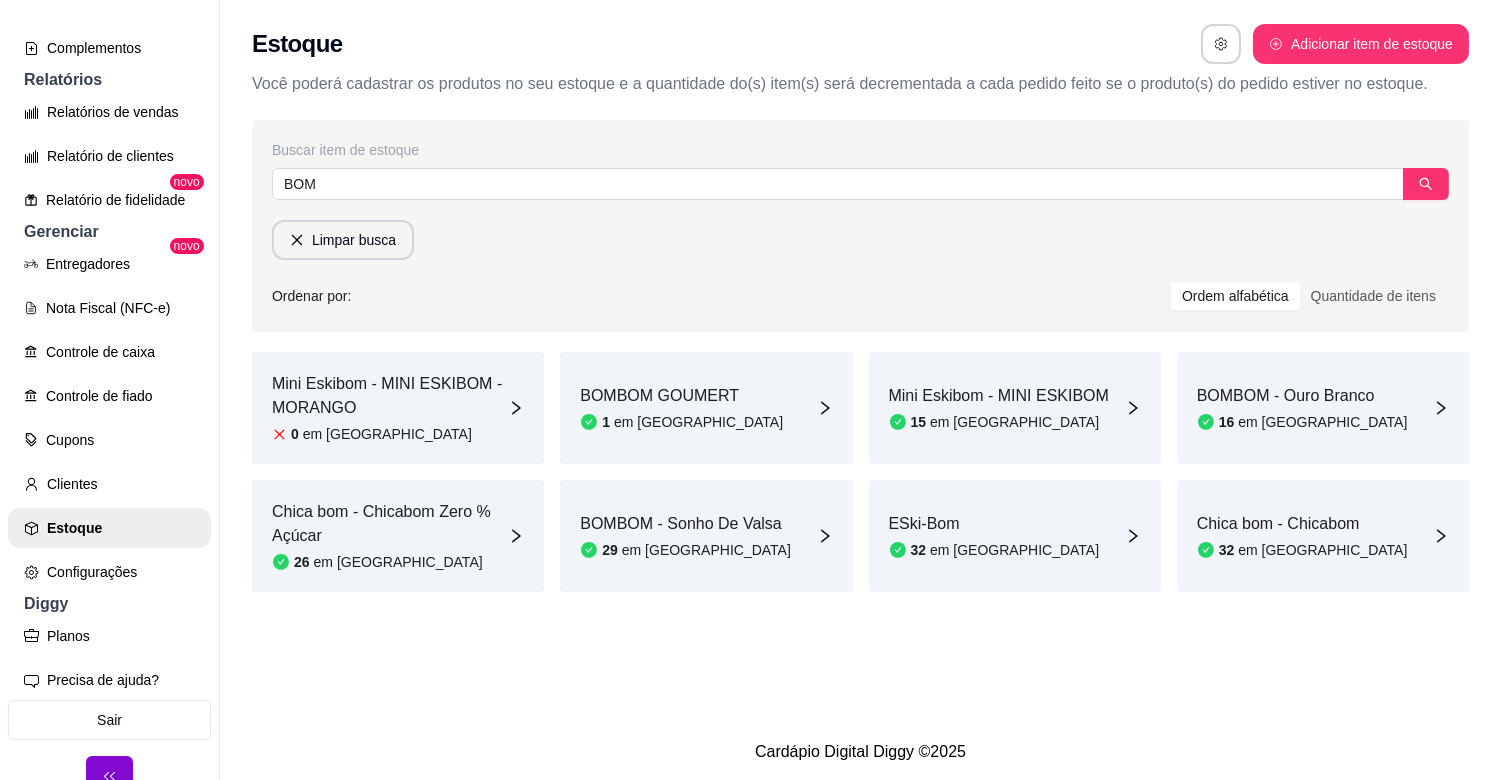 click on "BOMBOM - Ouro Branco" at bounding box center [1302, 396] 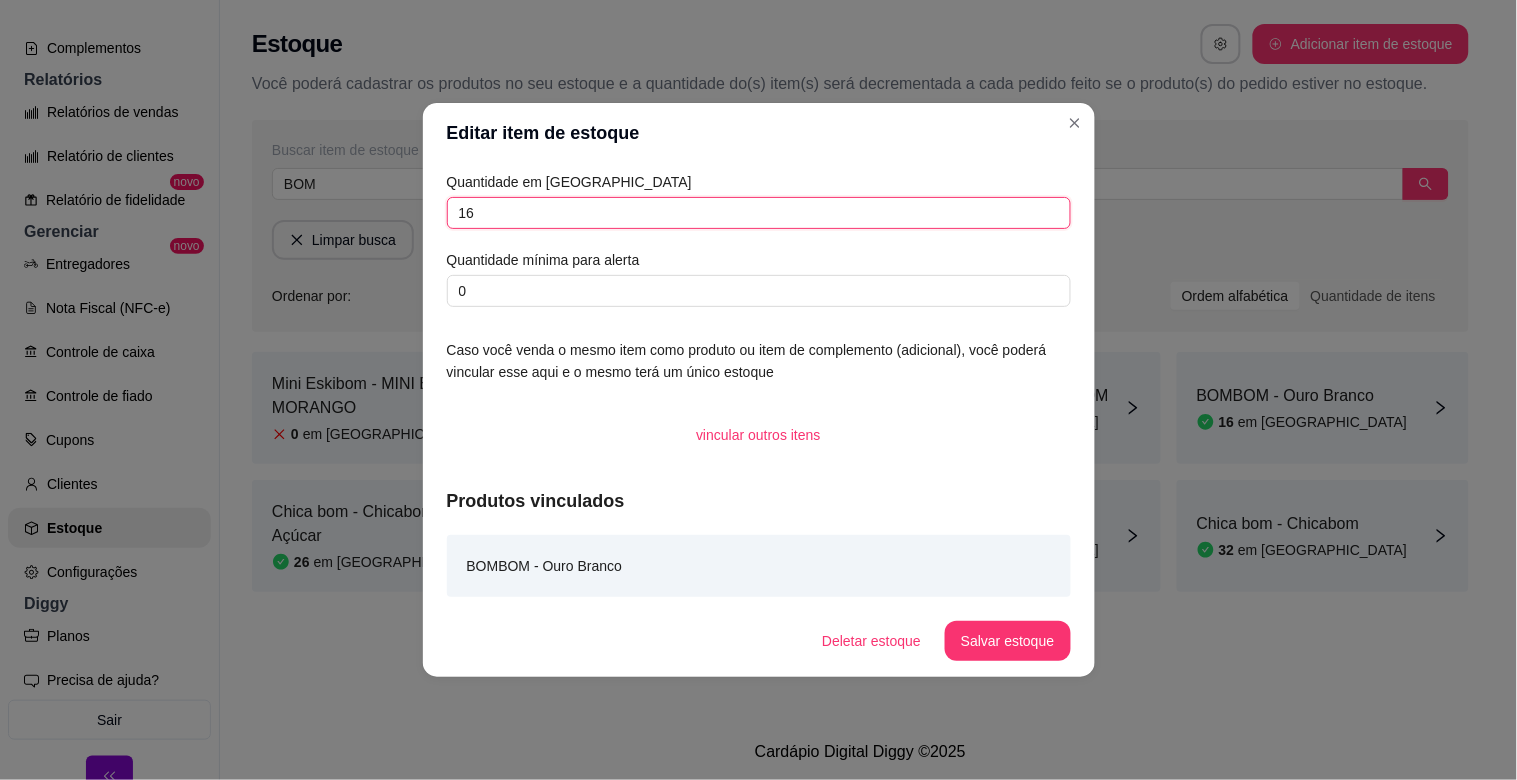 click on "16" at bounding box center [759, 213] 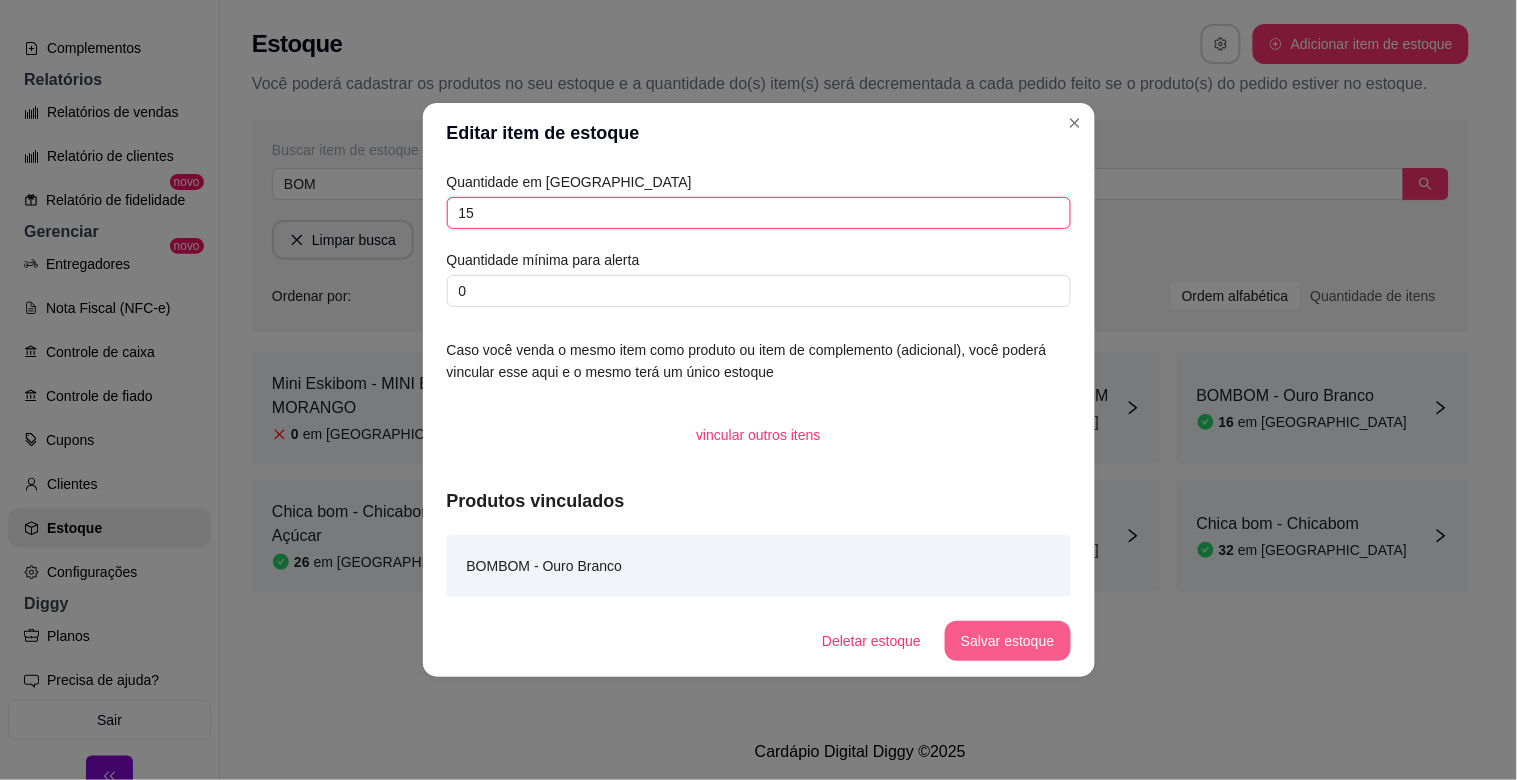 type on "15" 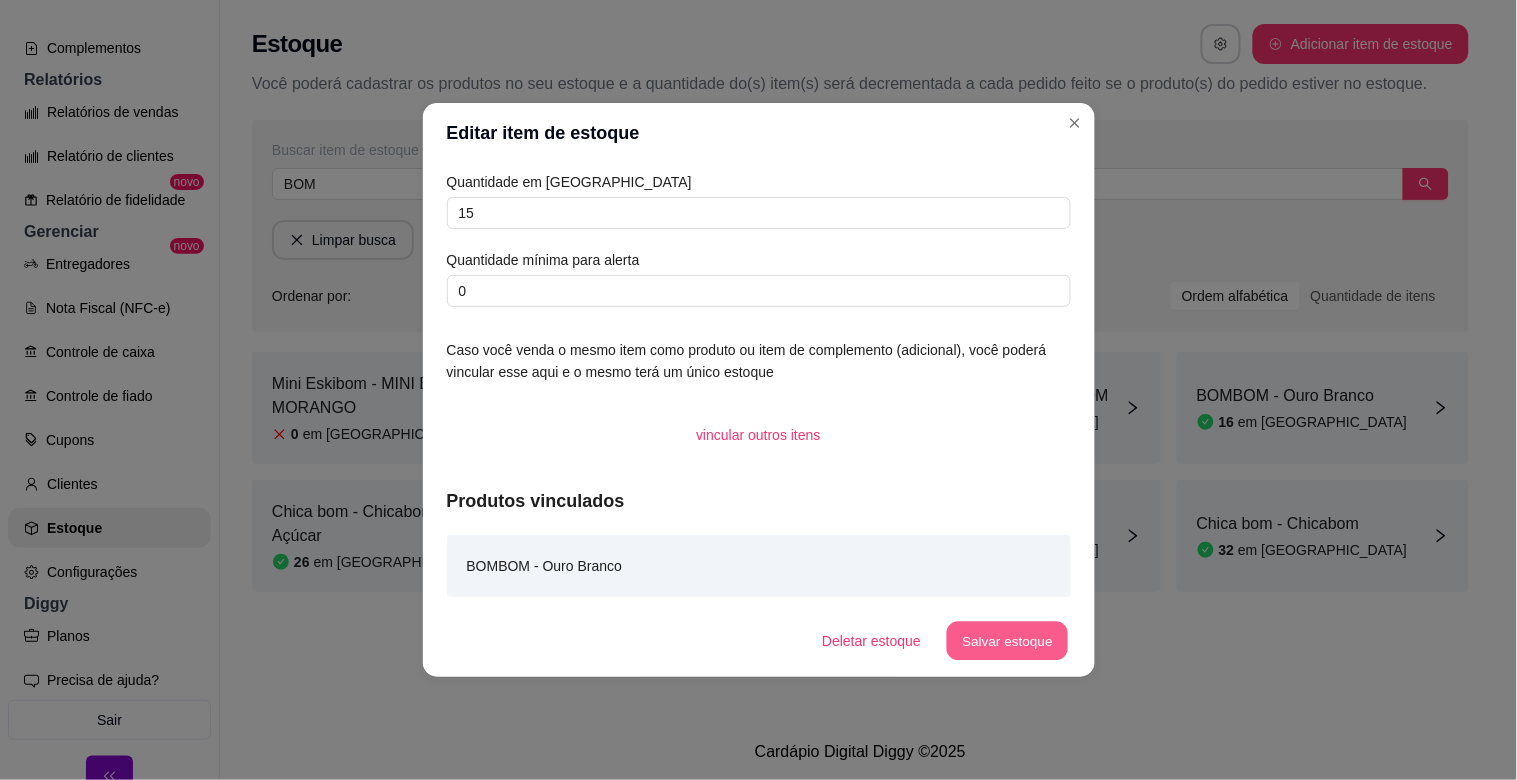click on "Salvar estoque" at bounding box center (1008, 641) 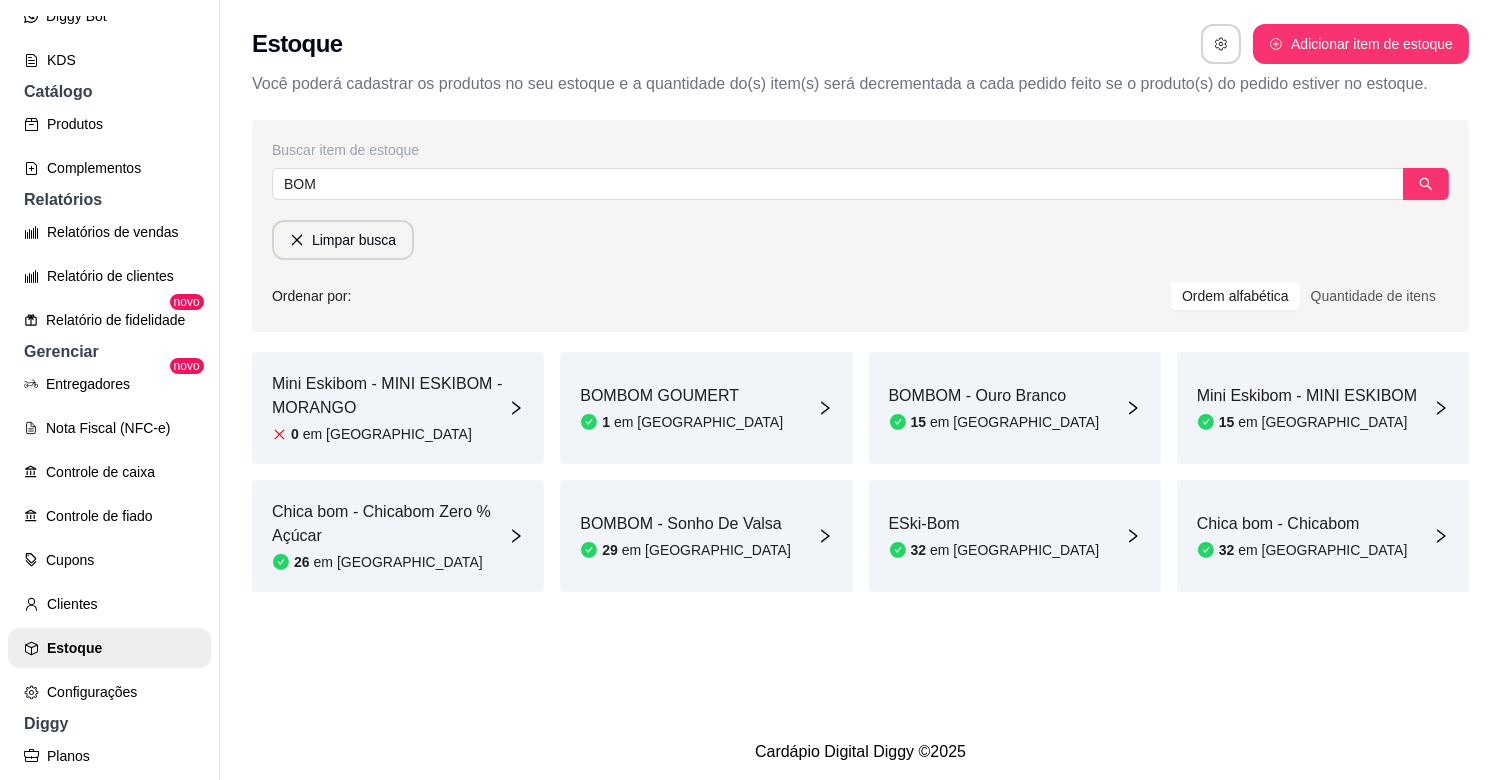 scroll, scrollTop: 34, scrollLeft: 0, axis: vertical 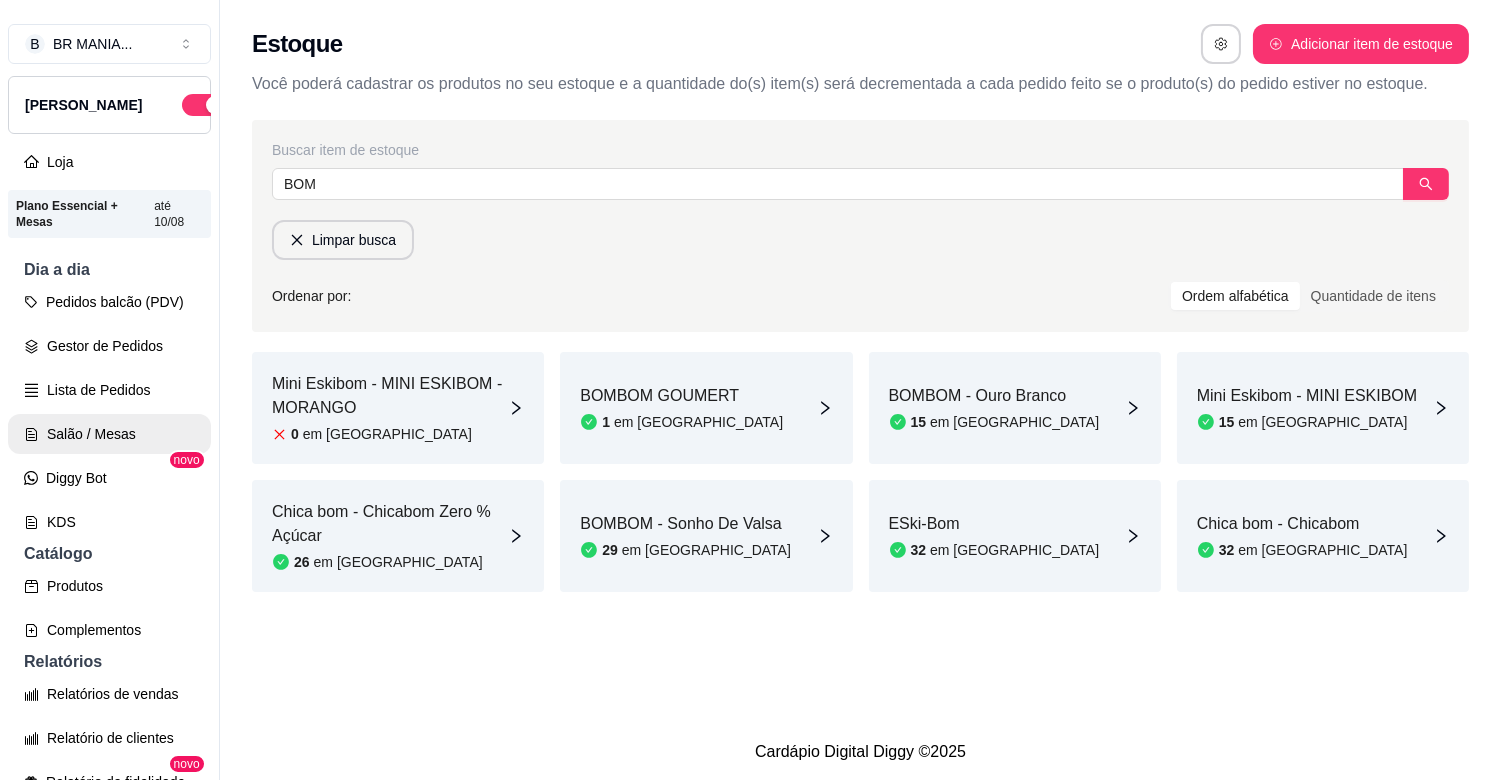 click on "Salão / Mesas" at bounding box center [109, 434] 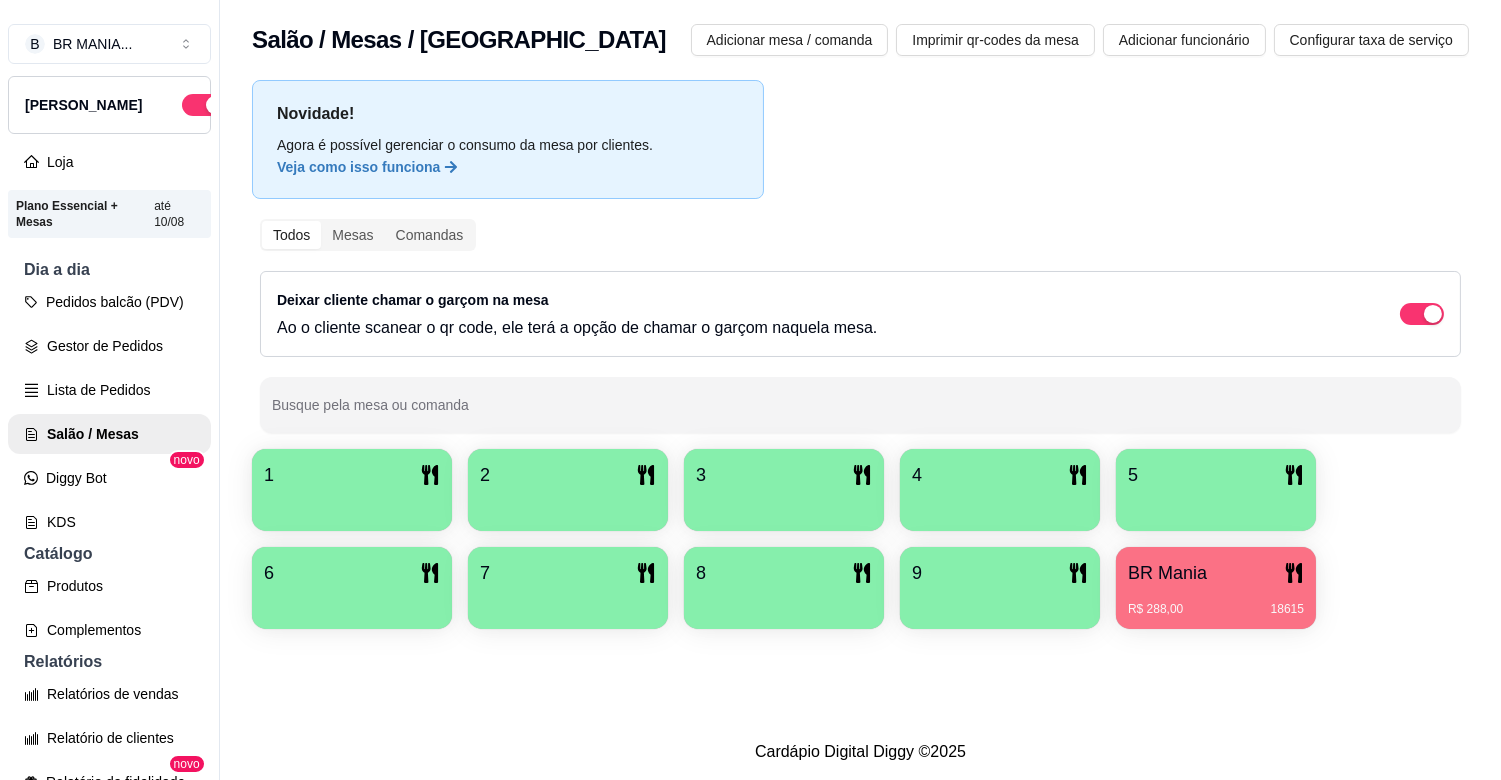 click on "R$ 288,00 18615" at bounding box center (1216, 602) 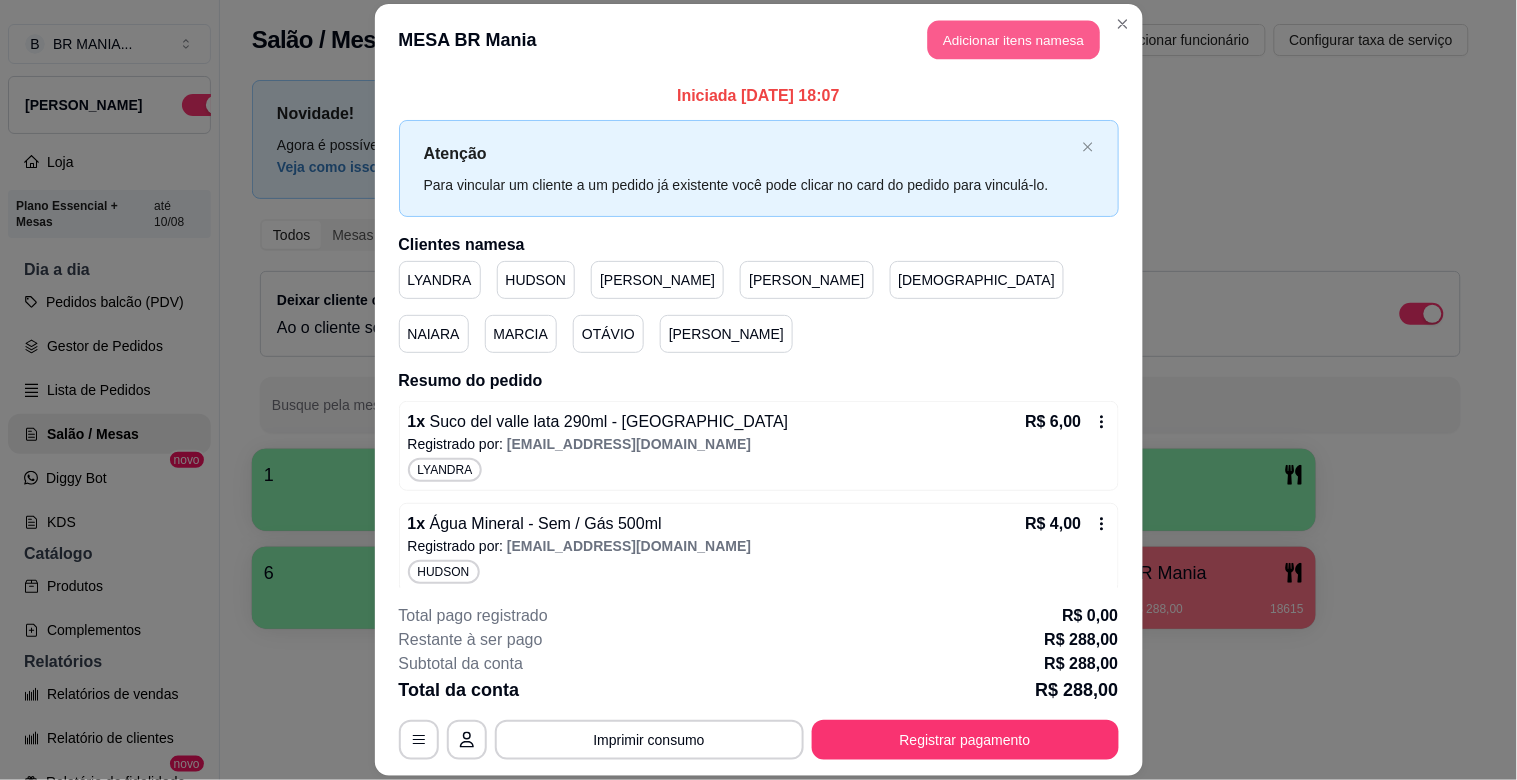 click on "Adicionar itens na  mesa" at bounding box center [1014, 40] 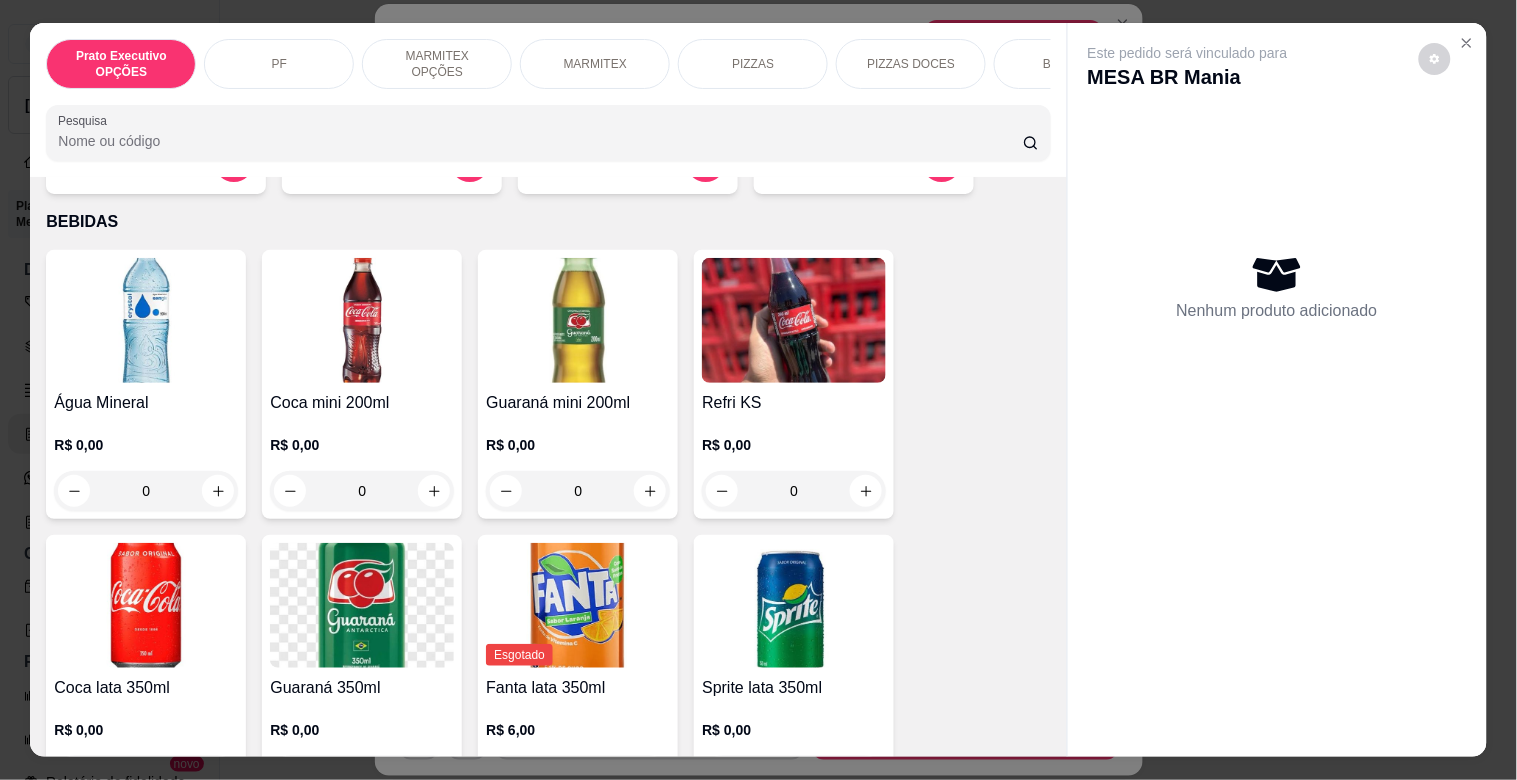 scroll, scrollTop: 1907, scrollLeft: 0, axis: vertical 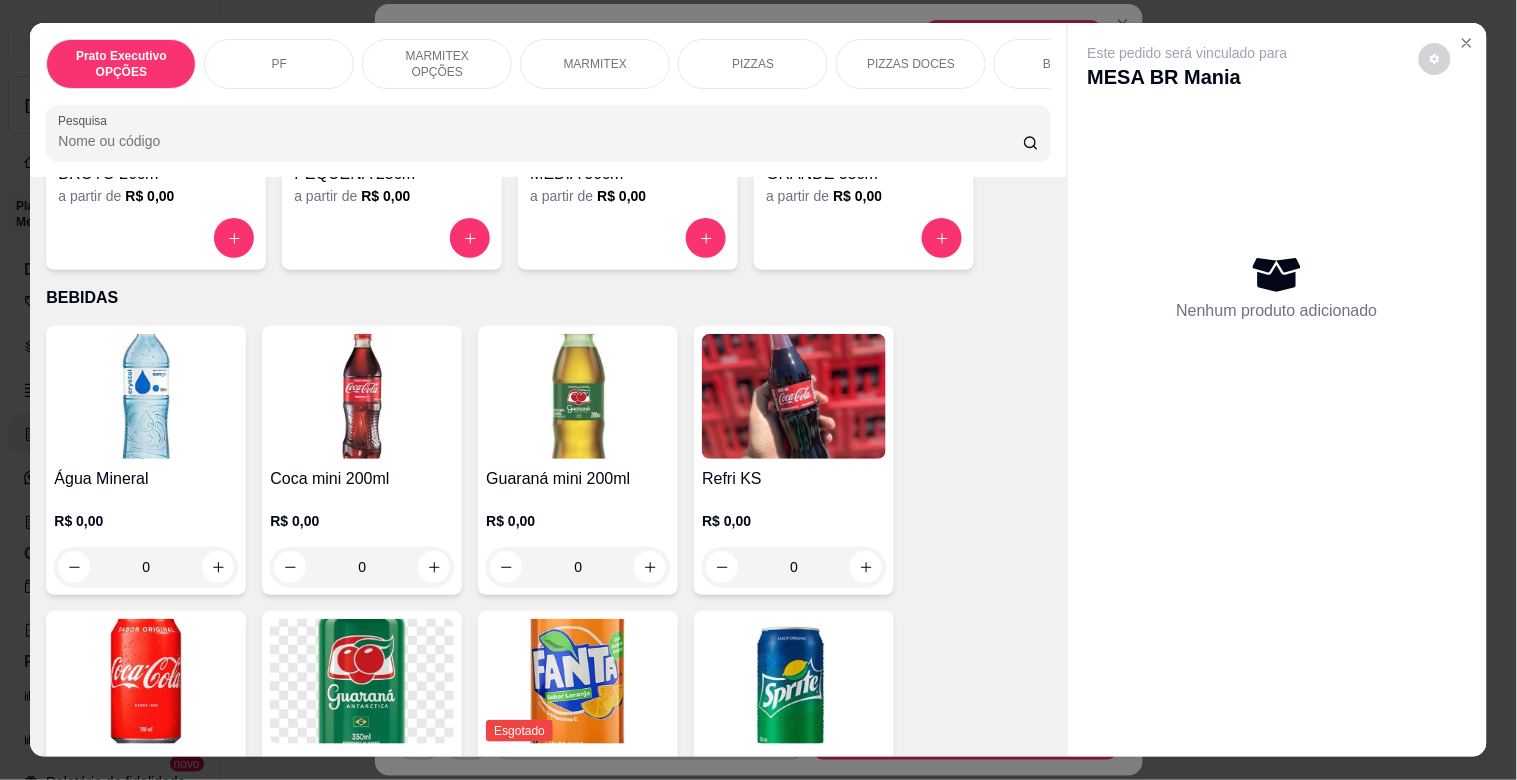 click at bounding box center [794, 396] 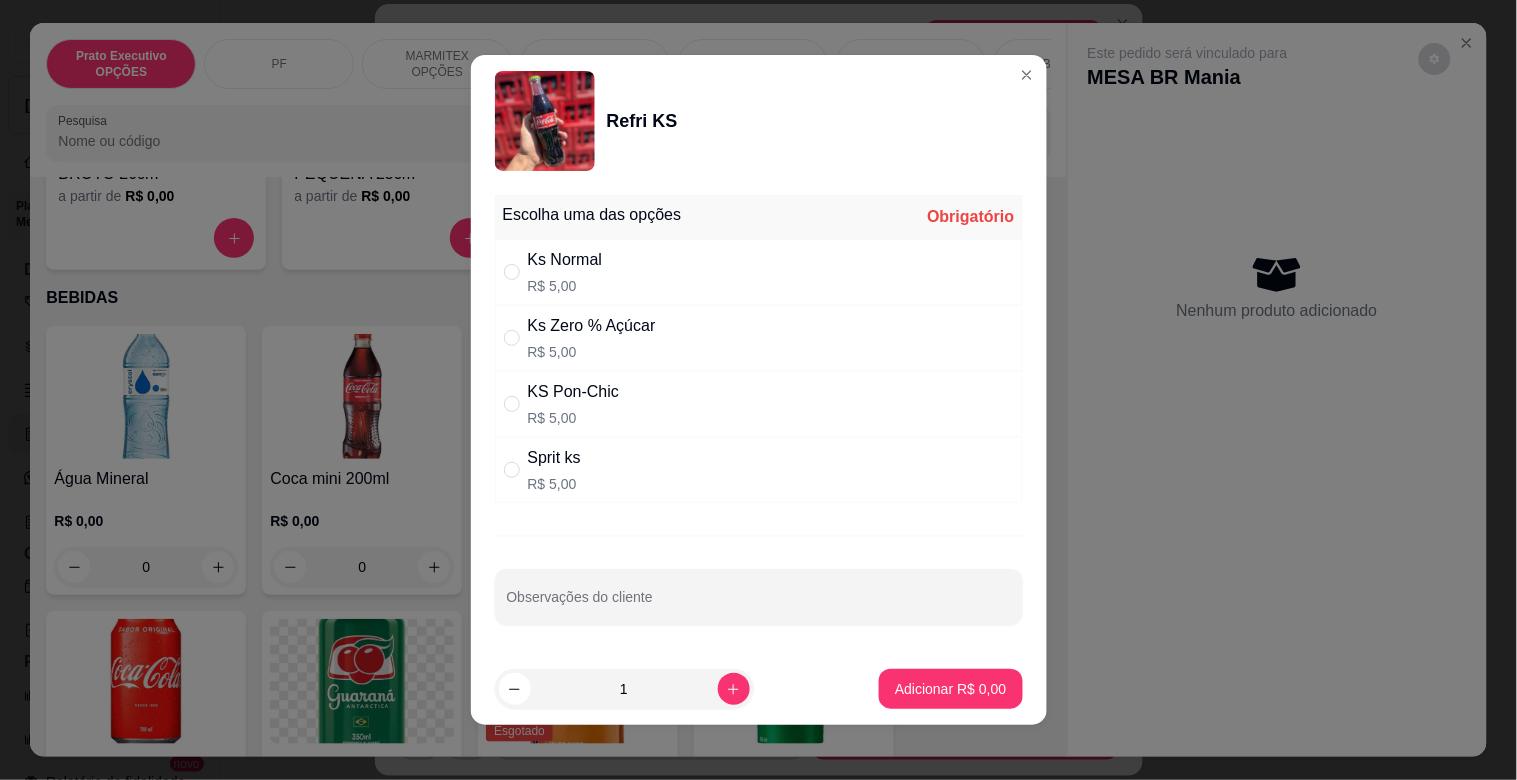 click on "Ks Normal  R$ 5,00" at bounding box center [759, 272] 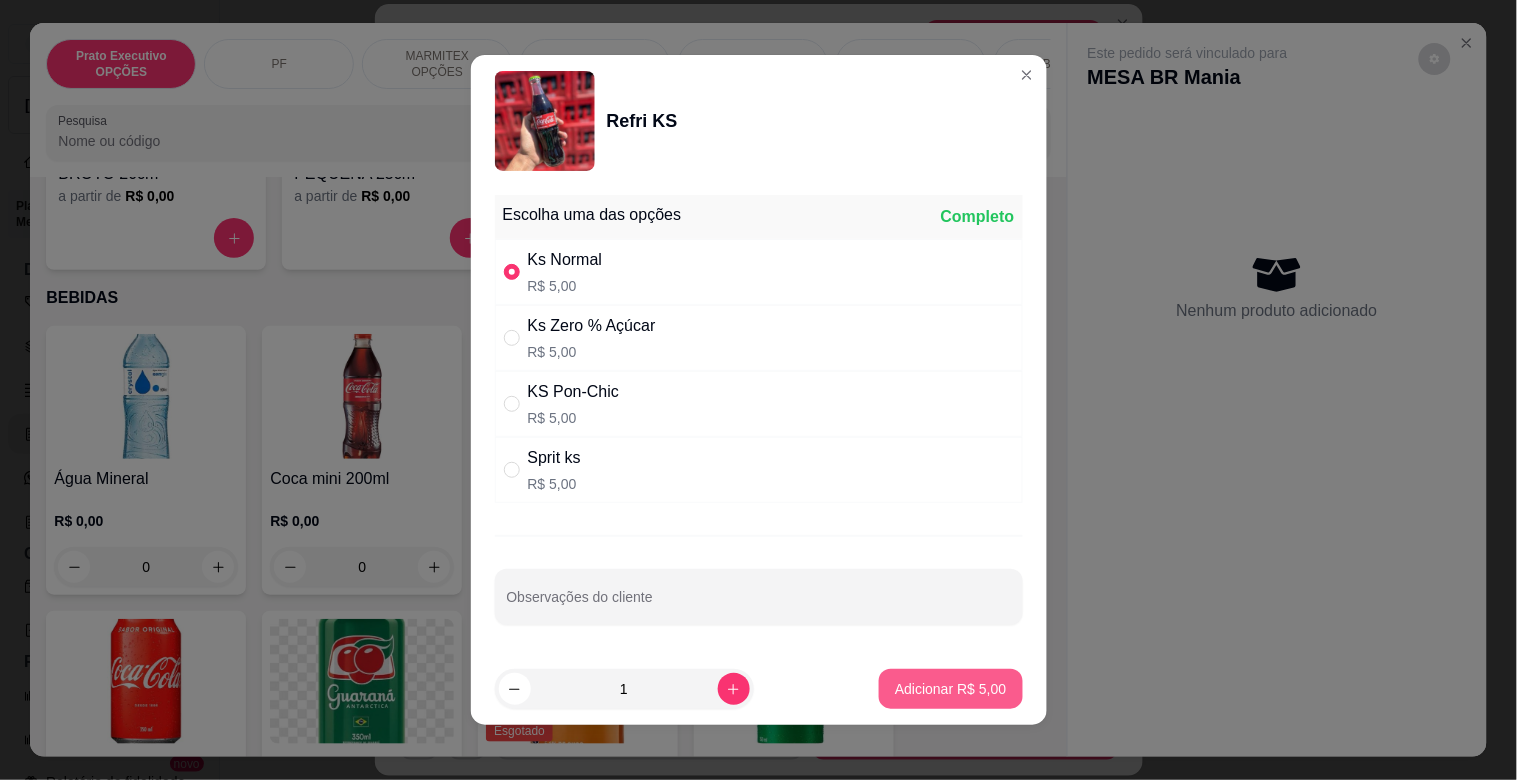 click on "Adicionar   R$ 5,00" at bounding box center (950, 689) 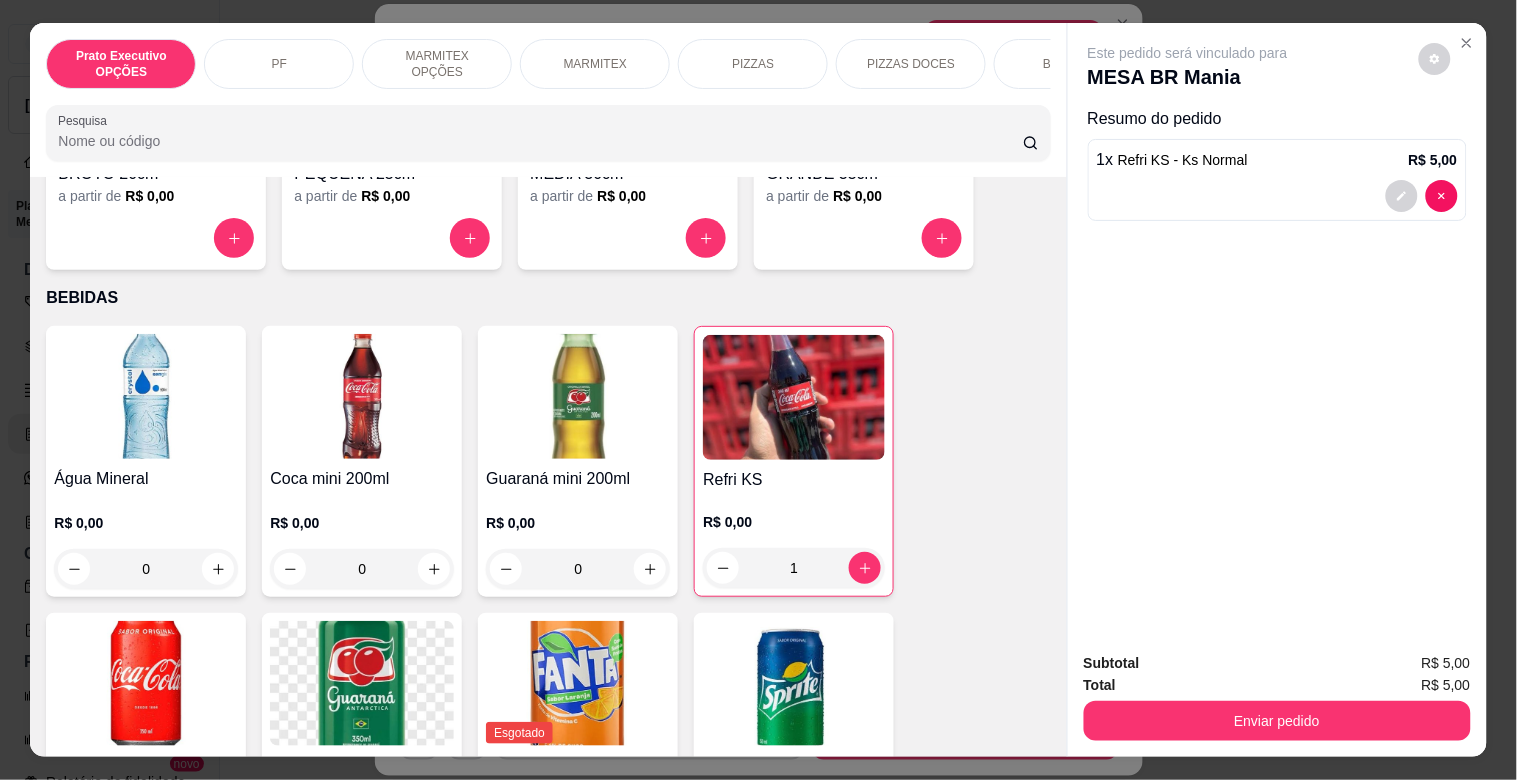 type on "1" 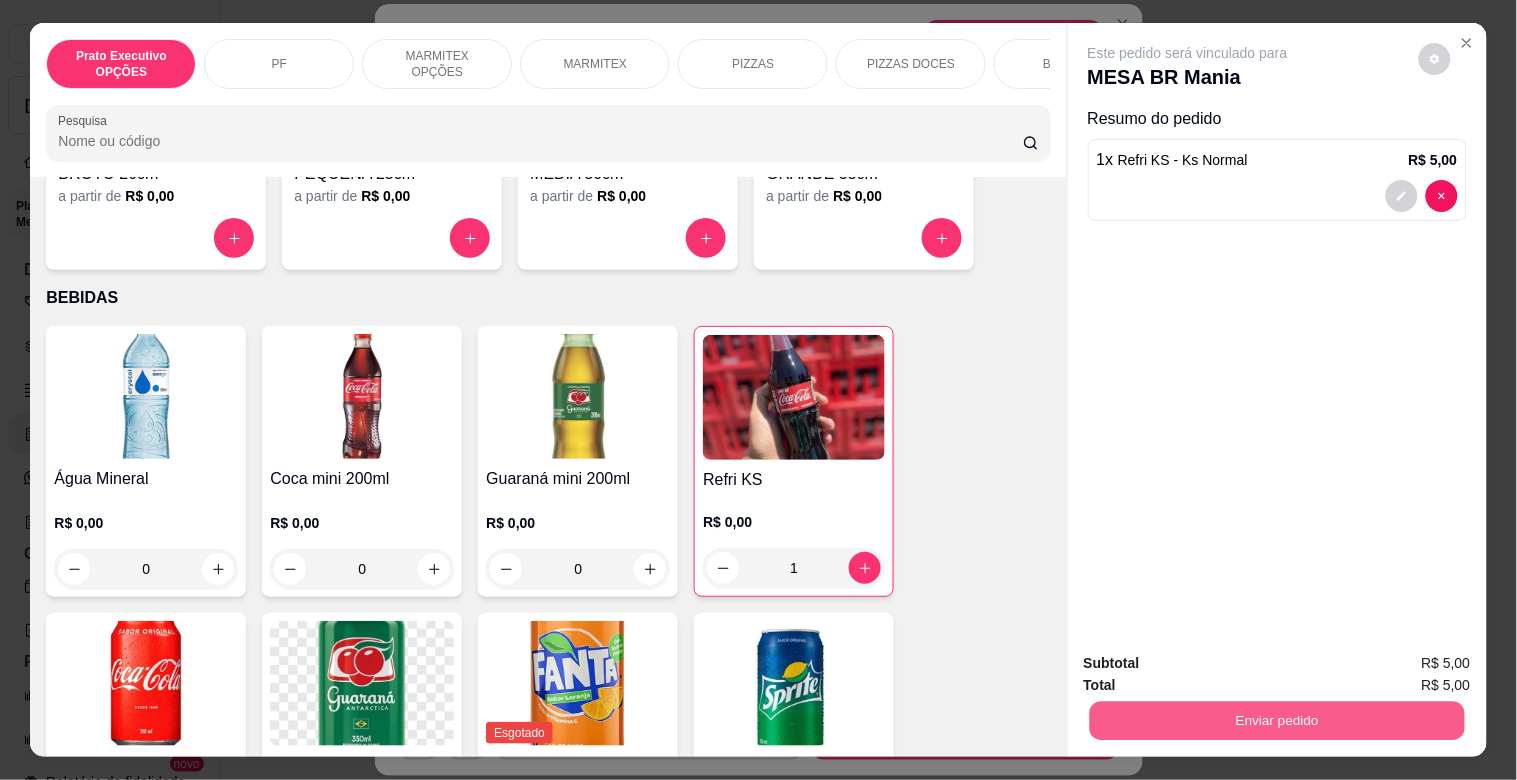 click on "Enviar pedido" at bounding box center (1276, 720) 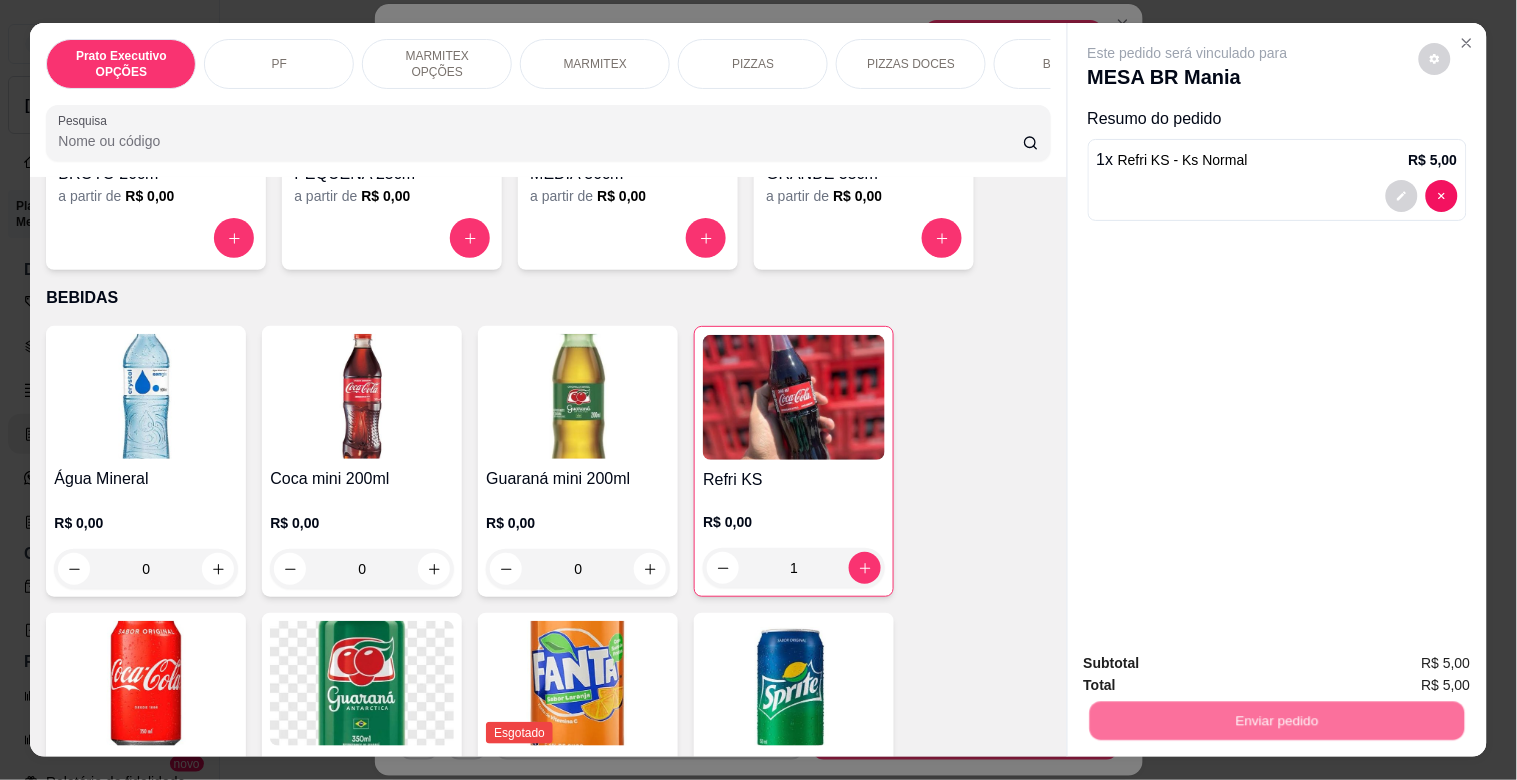 click on "Sim, quero registrar" at bounding box center [1401, 662] 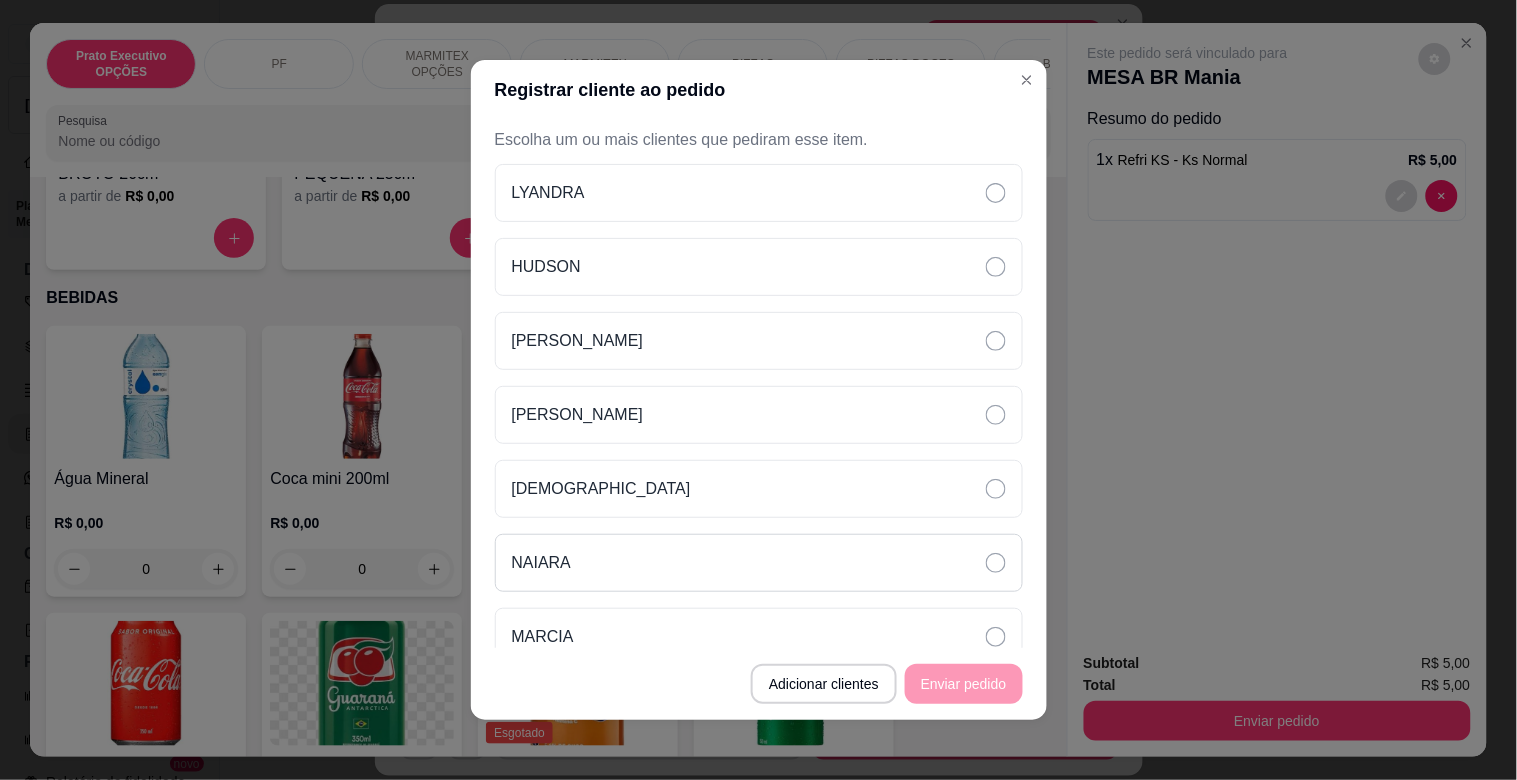 drag, startPoint x: 565, startPoint y: 494, endPoint x: 620, endPoint y: 560, distance: 85.91275 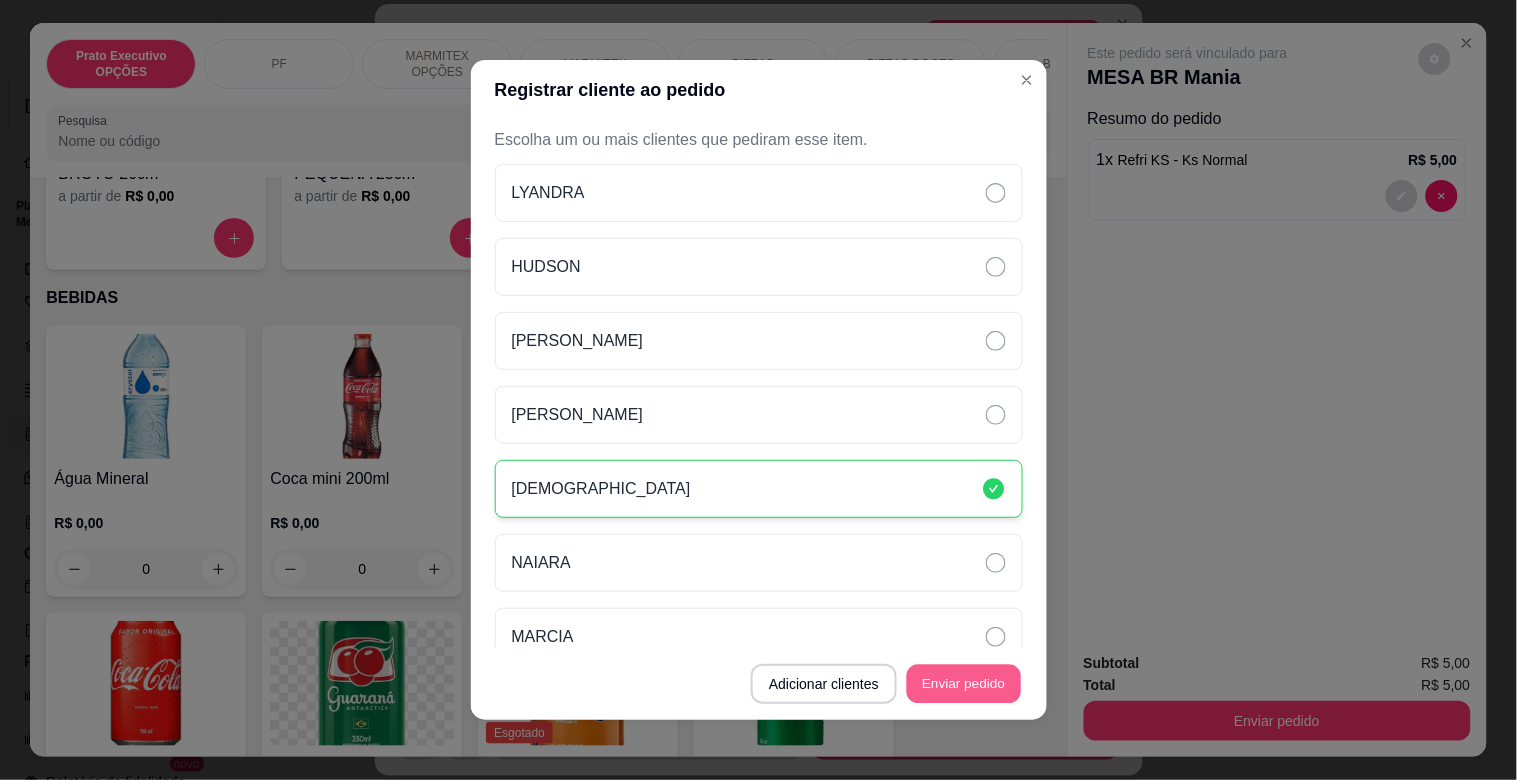 click on "Enviar pedido" at bounding box center (964, 684) 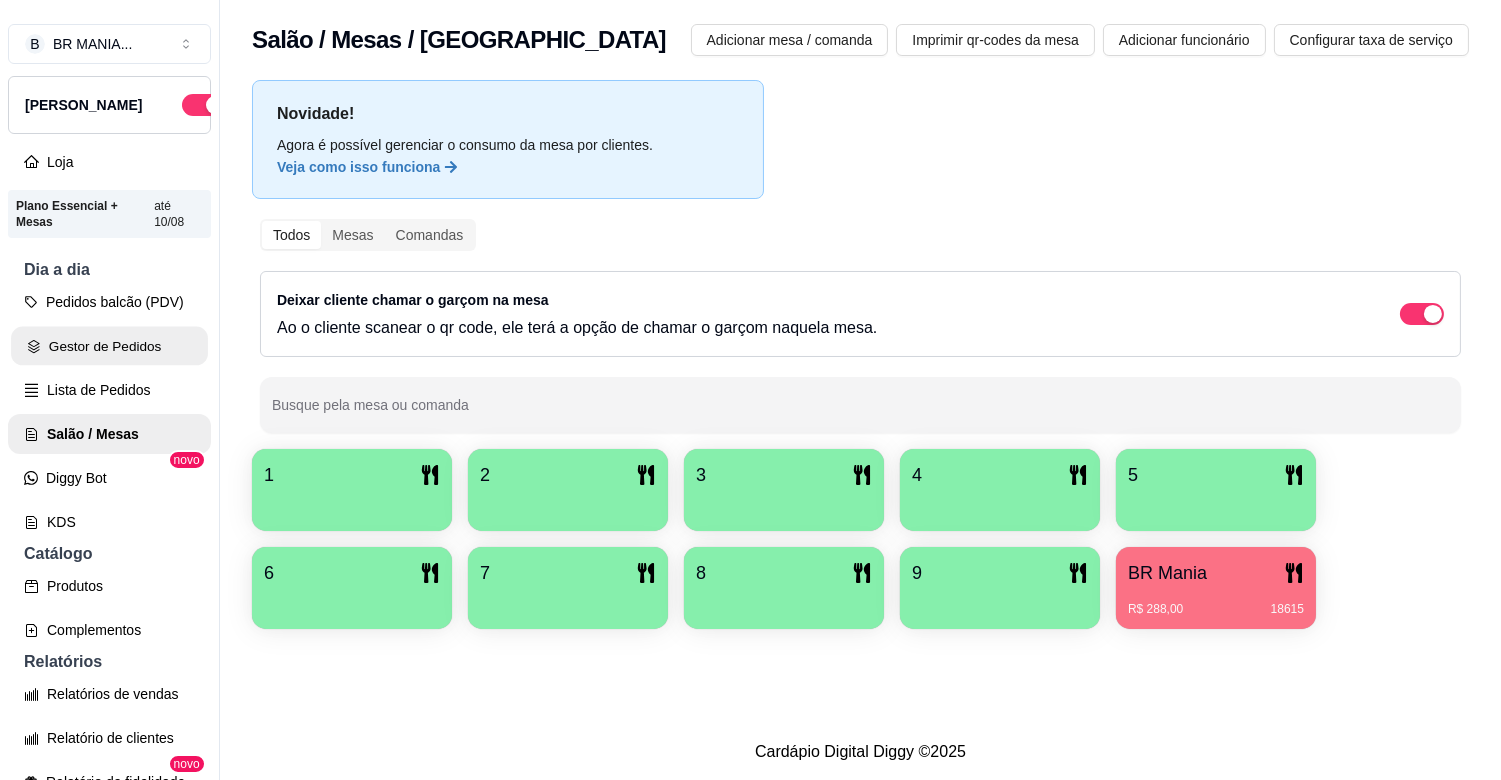 click on "Gestor de Pedidos" at bounding box center [109, 346] 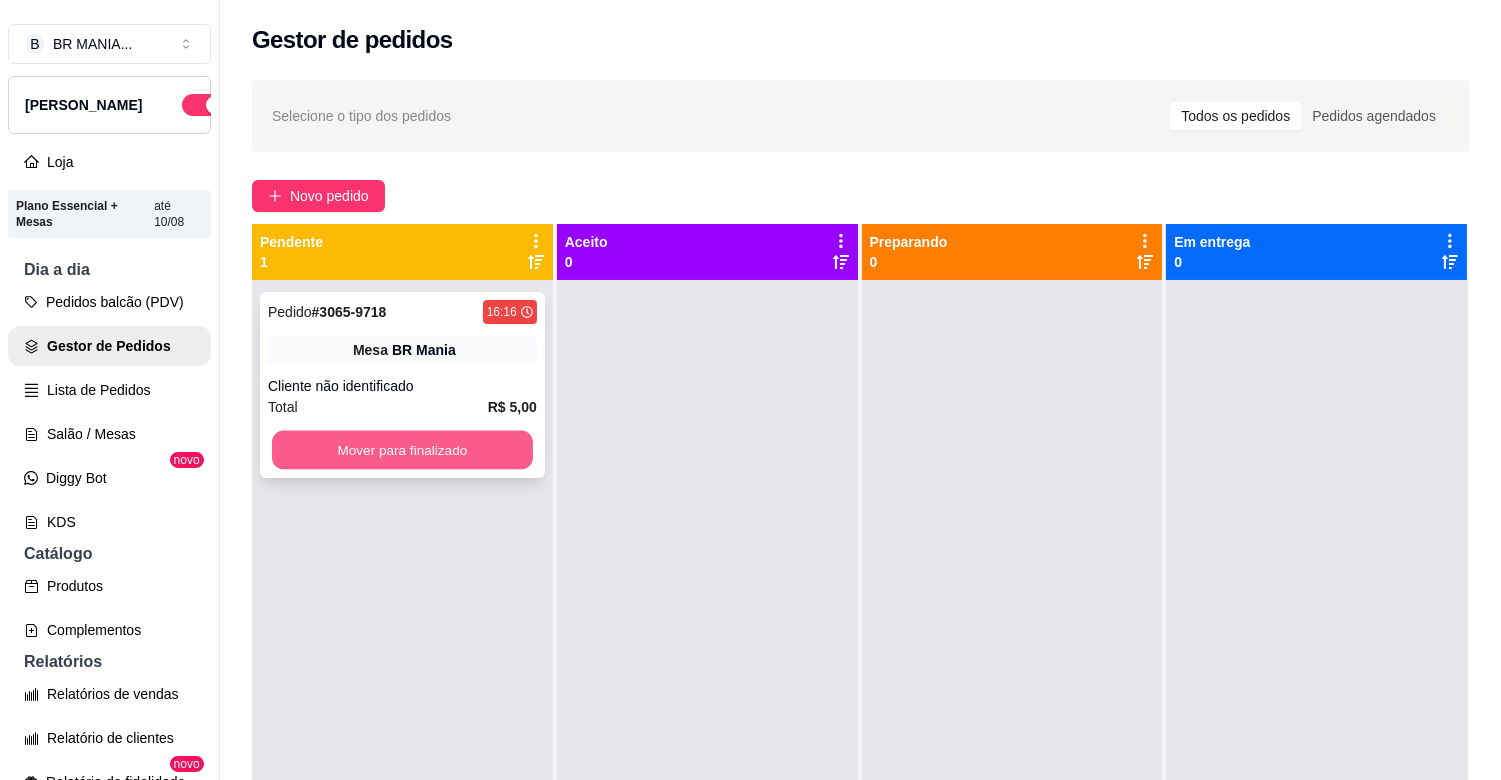 click on "Mover para finalizado" at bounding box center [402, 450] 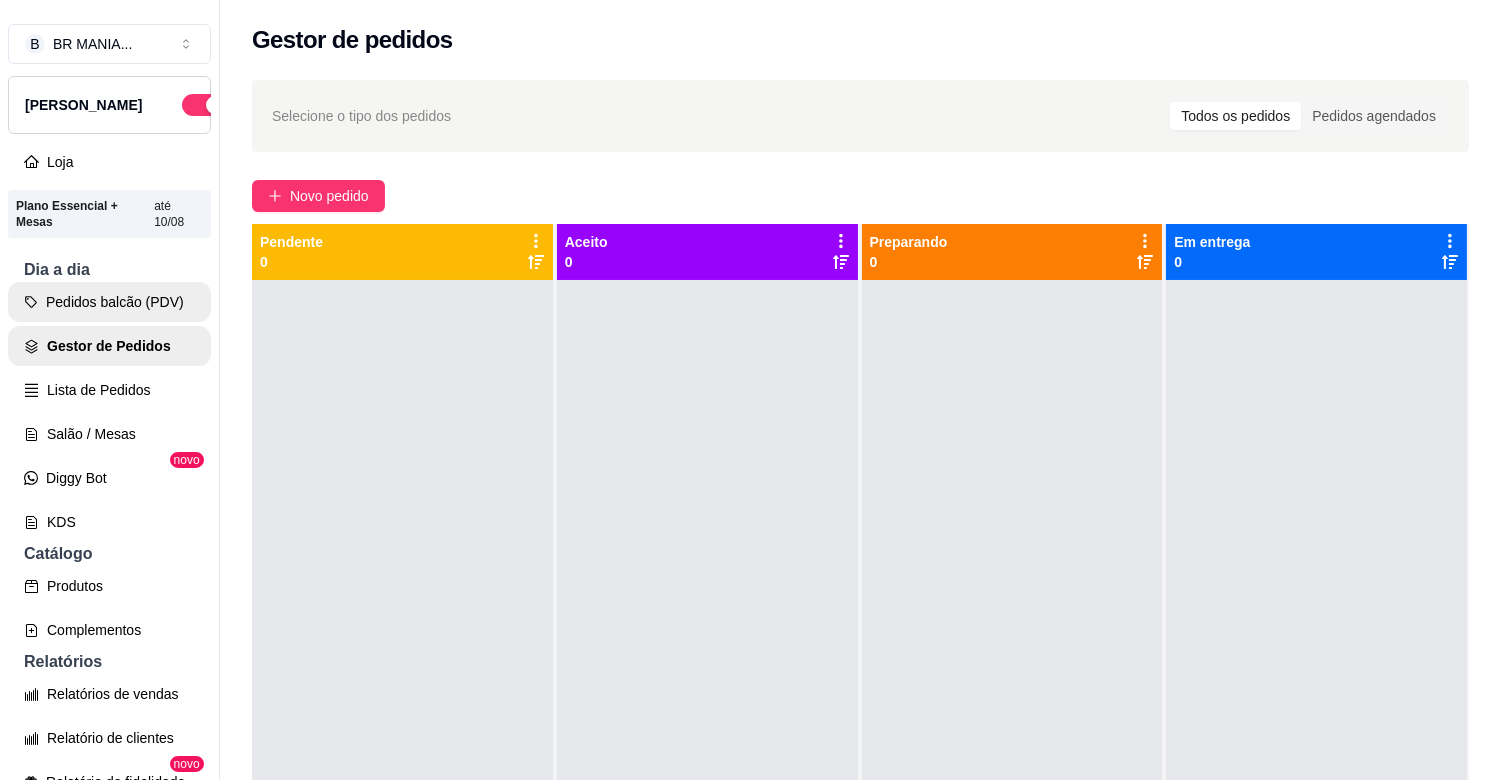 click on "Pedidos balcão (PDV)" at bounding box center [109, 302] 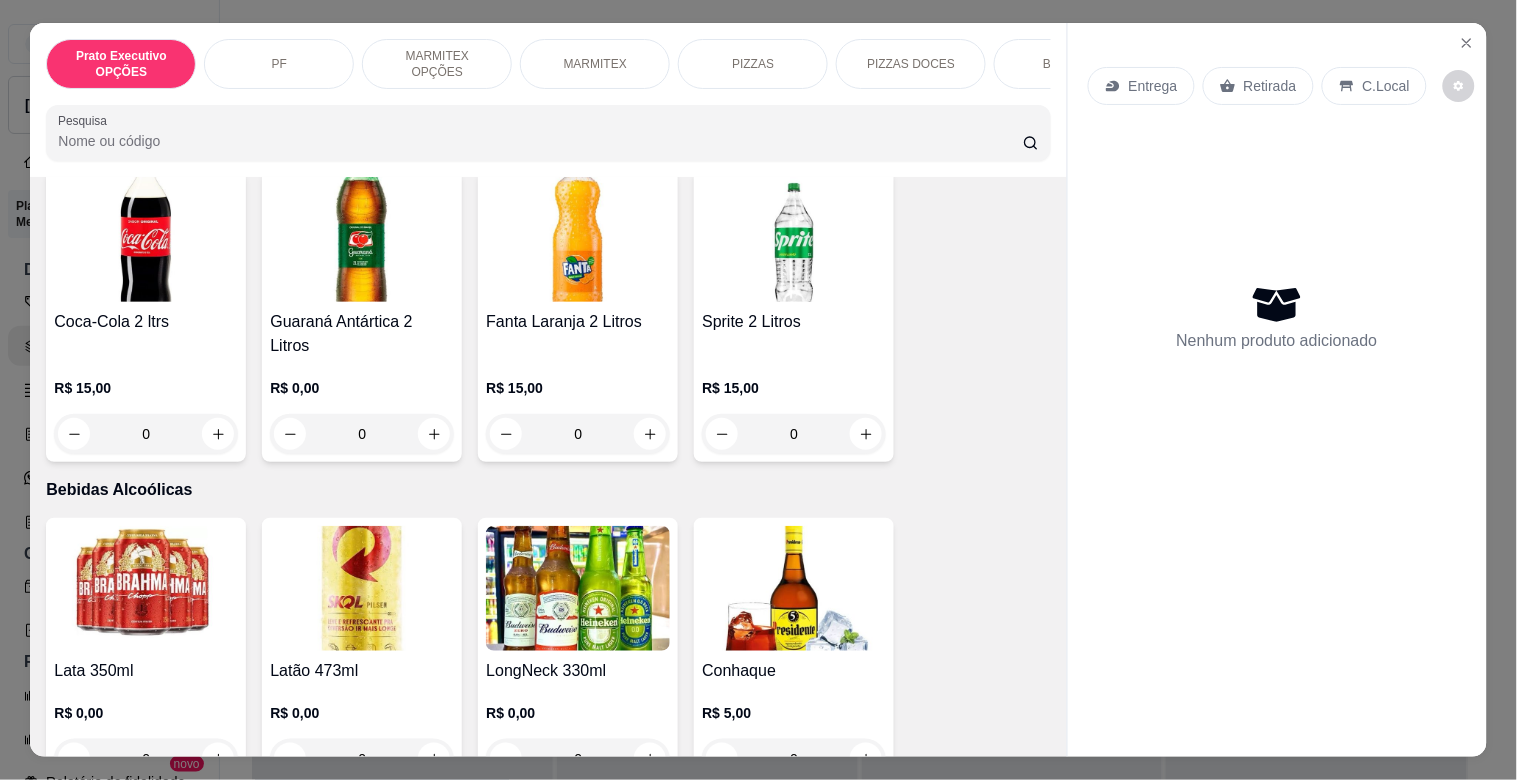 scroll, scrollTop: 3664, scrollLeft: 0, axis: vertical 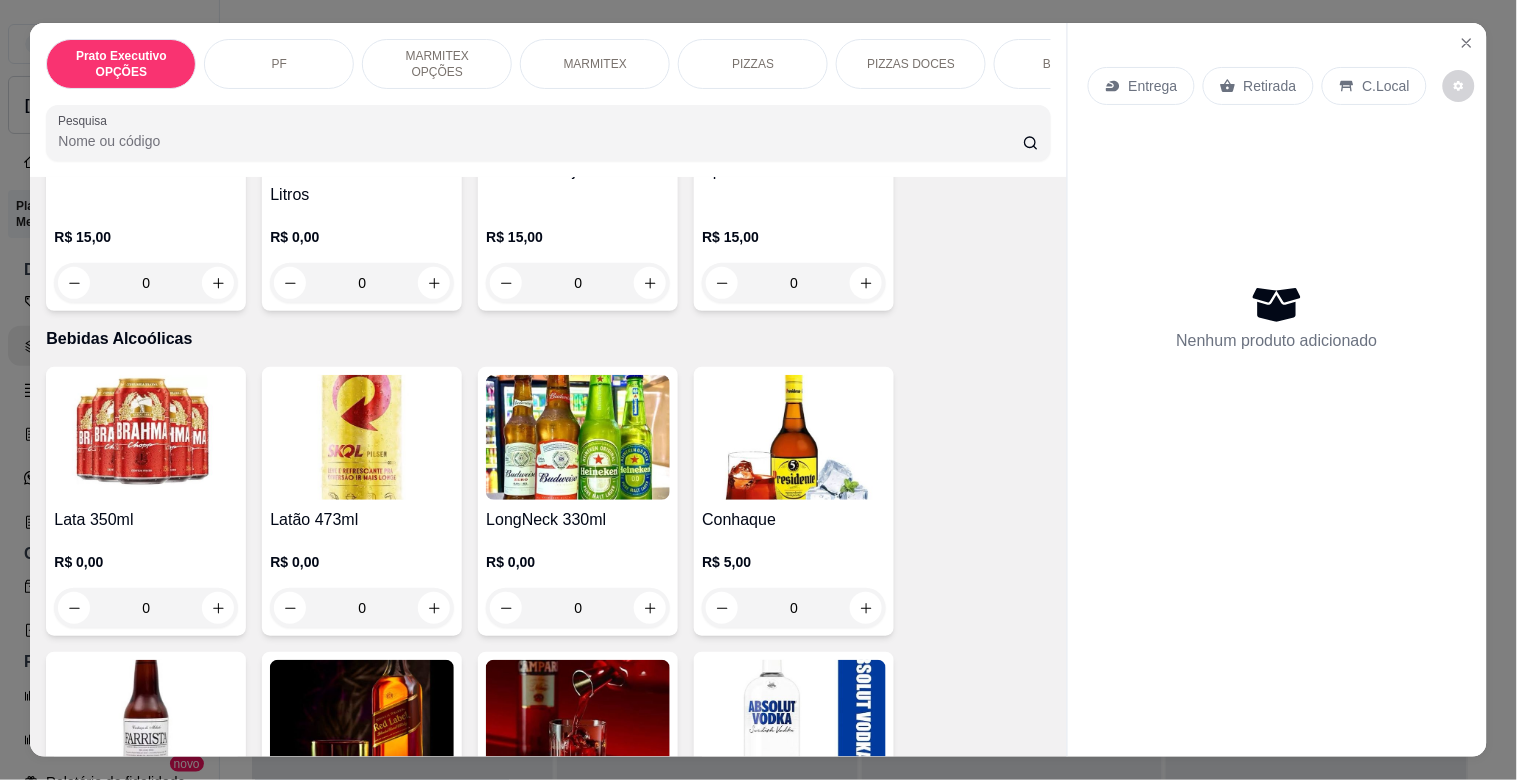 click at bounding box center (362, 437) 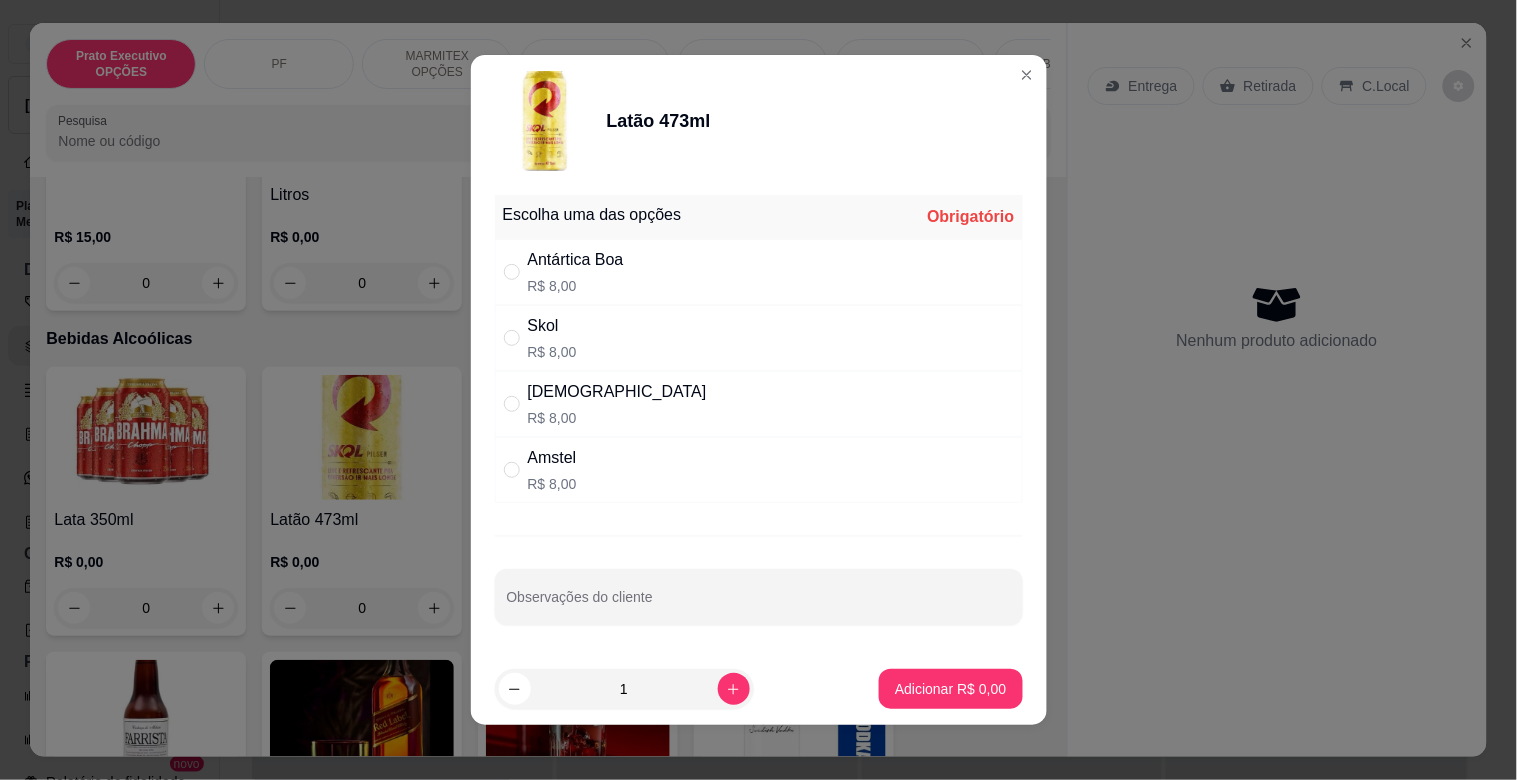 click on "Brahma  R$ 8,00" at bounding box center (759, 404) 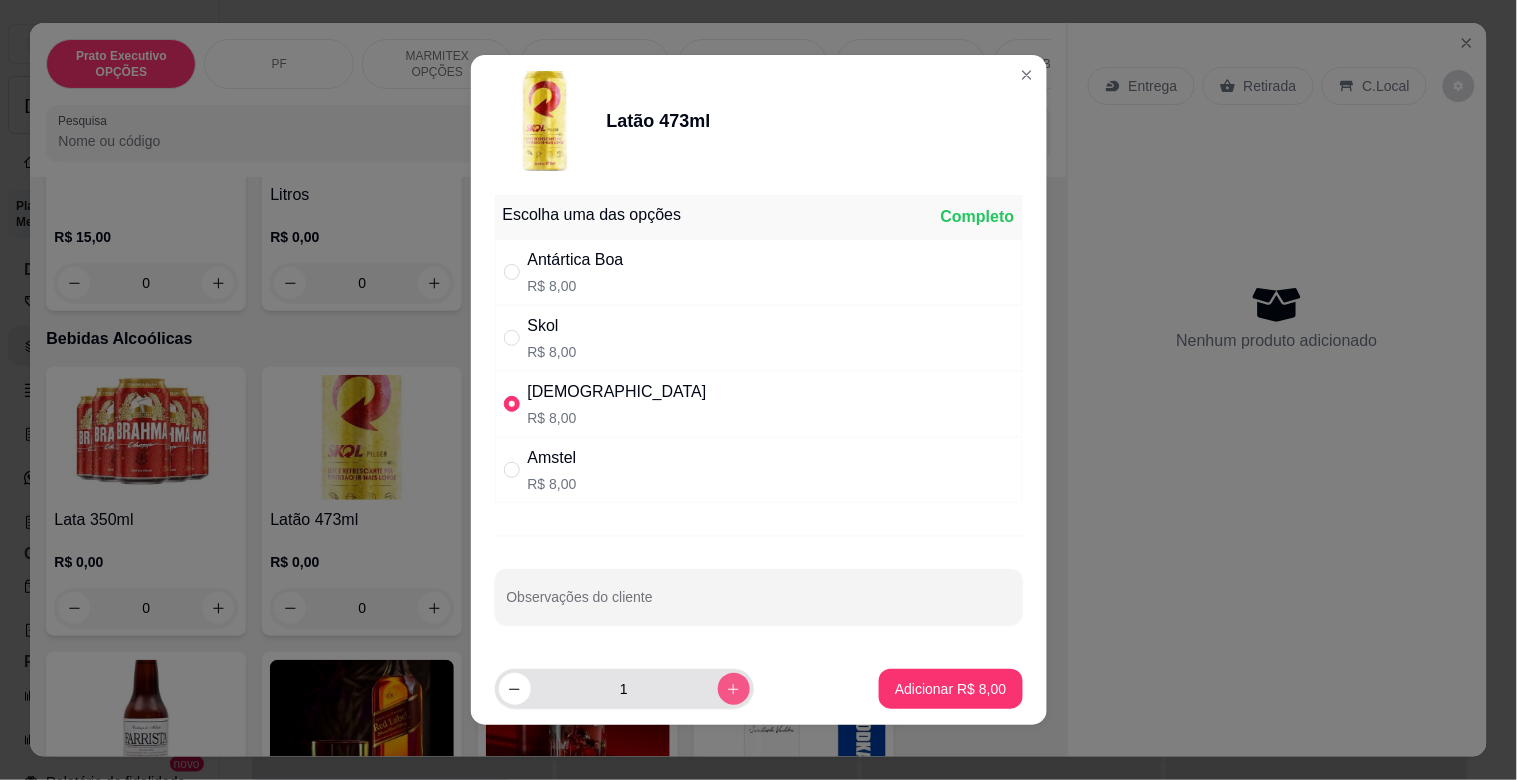 click 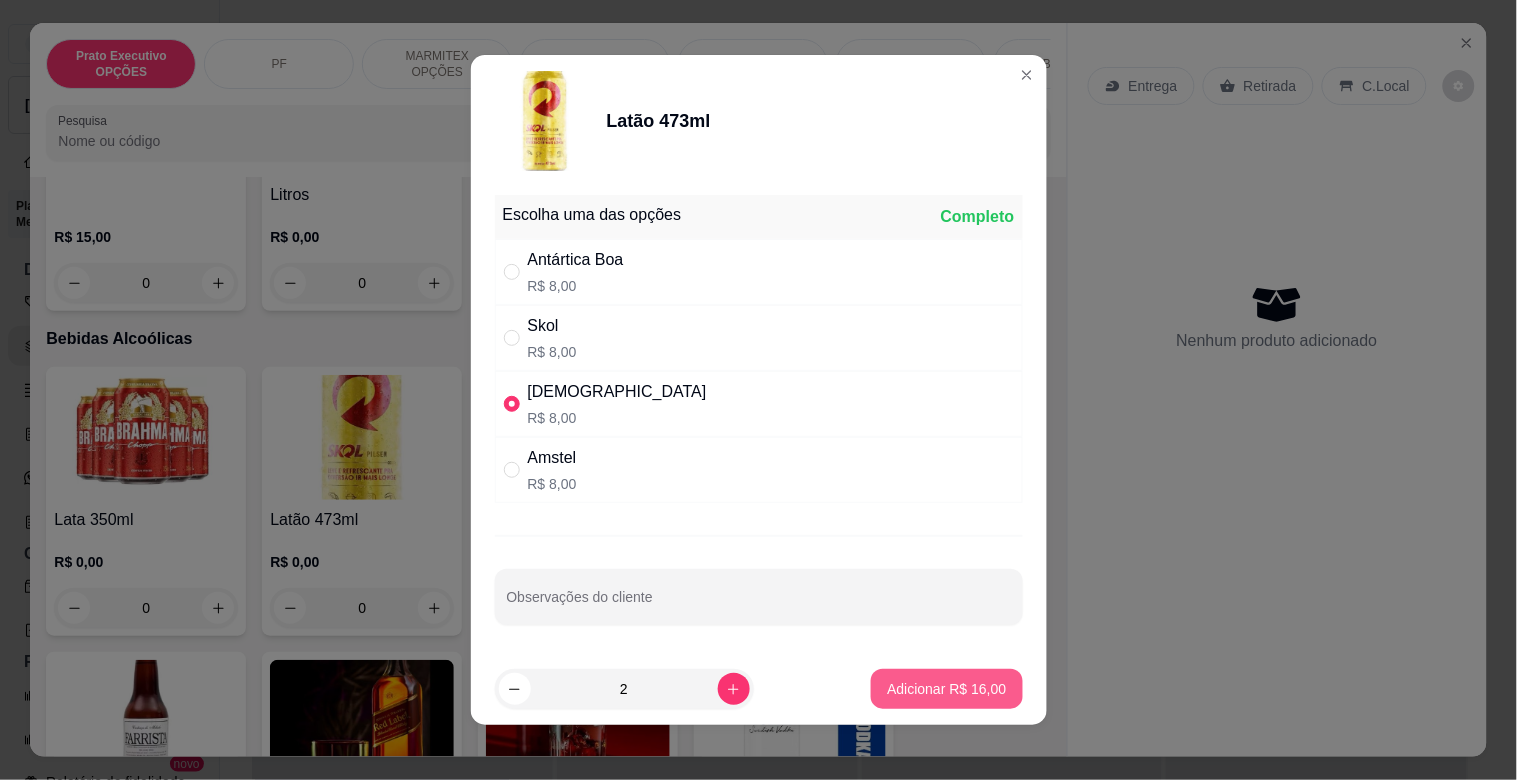 click on "Adicionar   R$ 16,00" at bounding box center [946, 689] 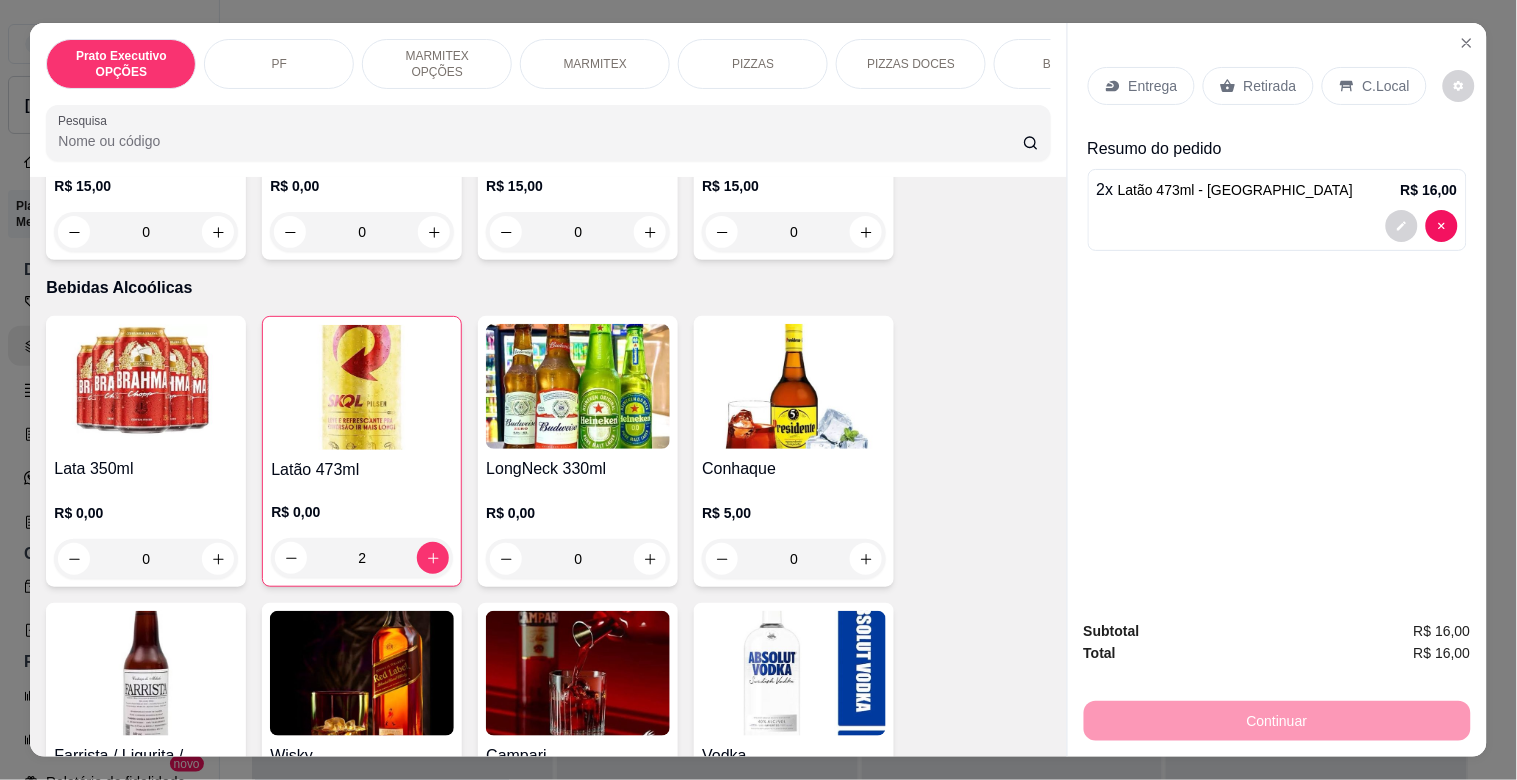 scroll, scrollTop: 3313, scrollLeft: 0, axis: vertical 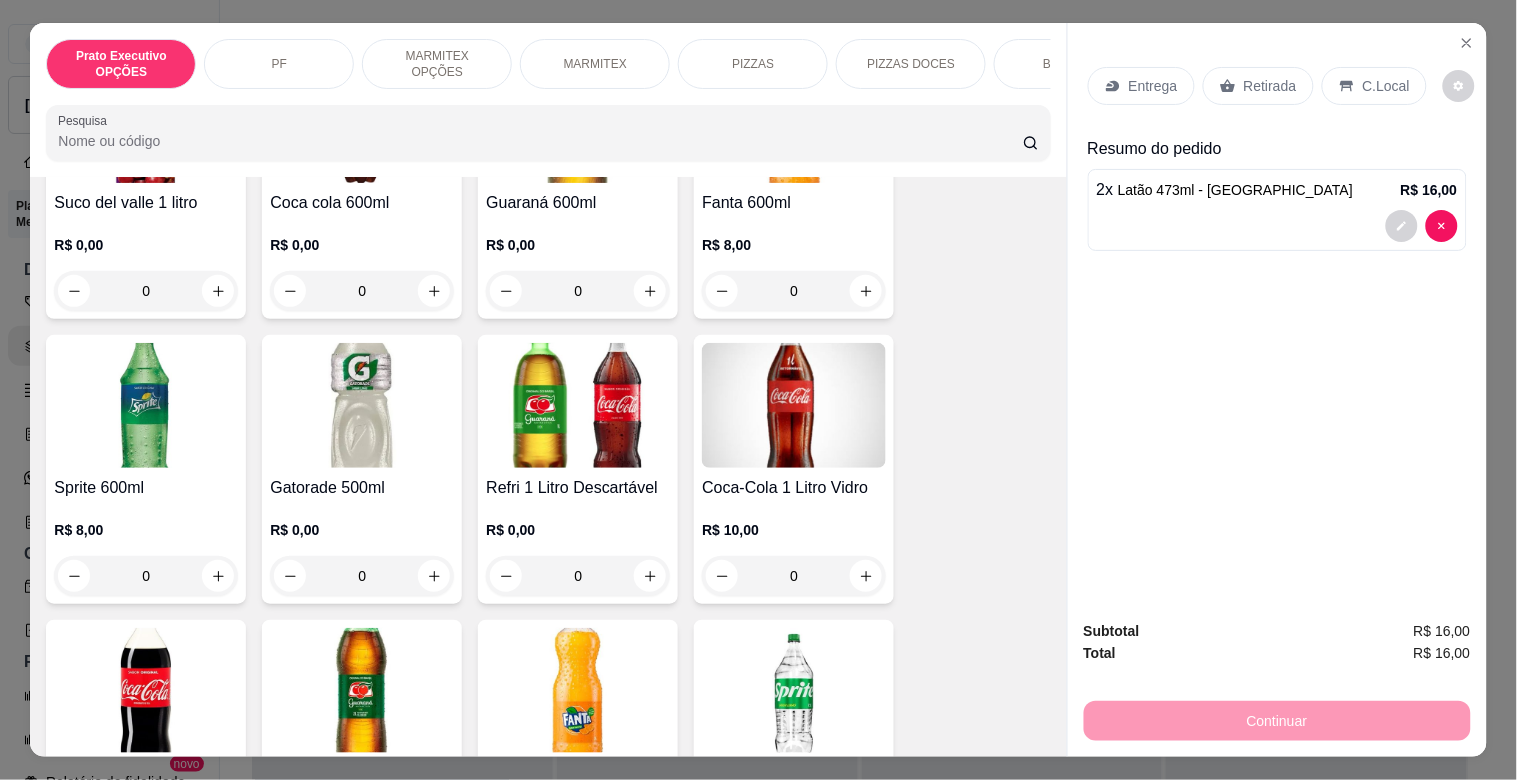 click at bounding box center (578, 405) 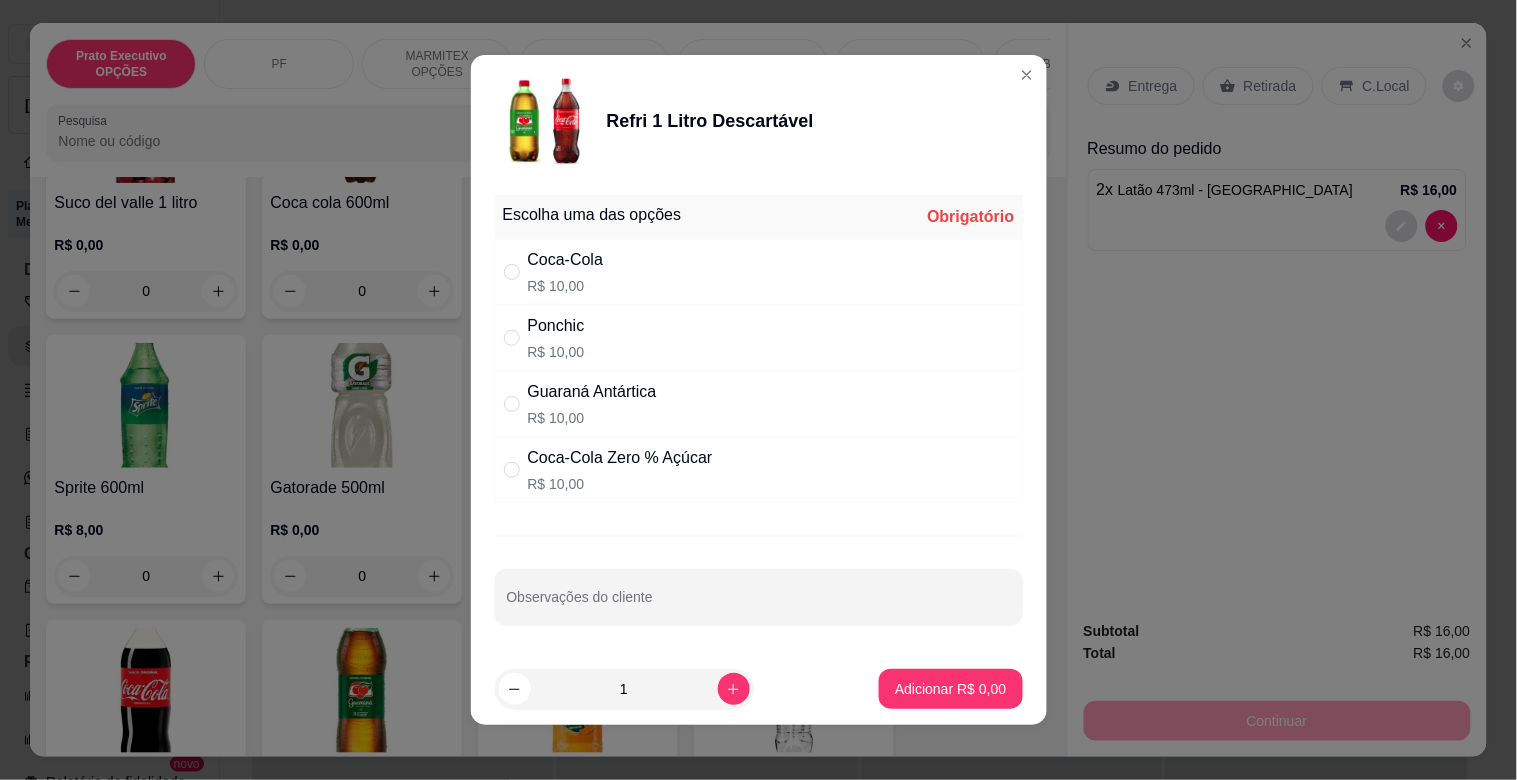 click on "Coca-Cola R$ 10,00" at bounding box center [759, 272] 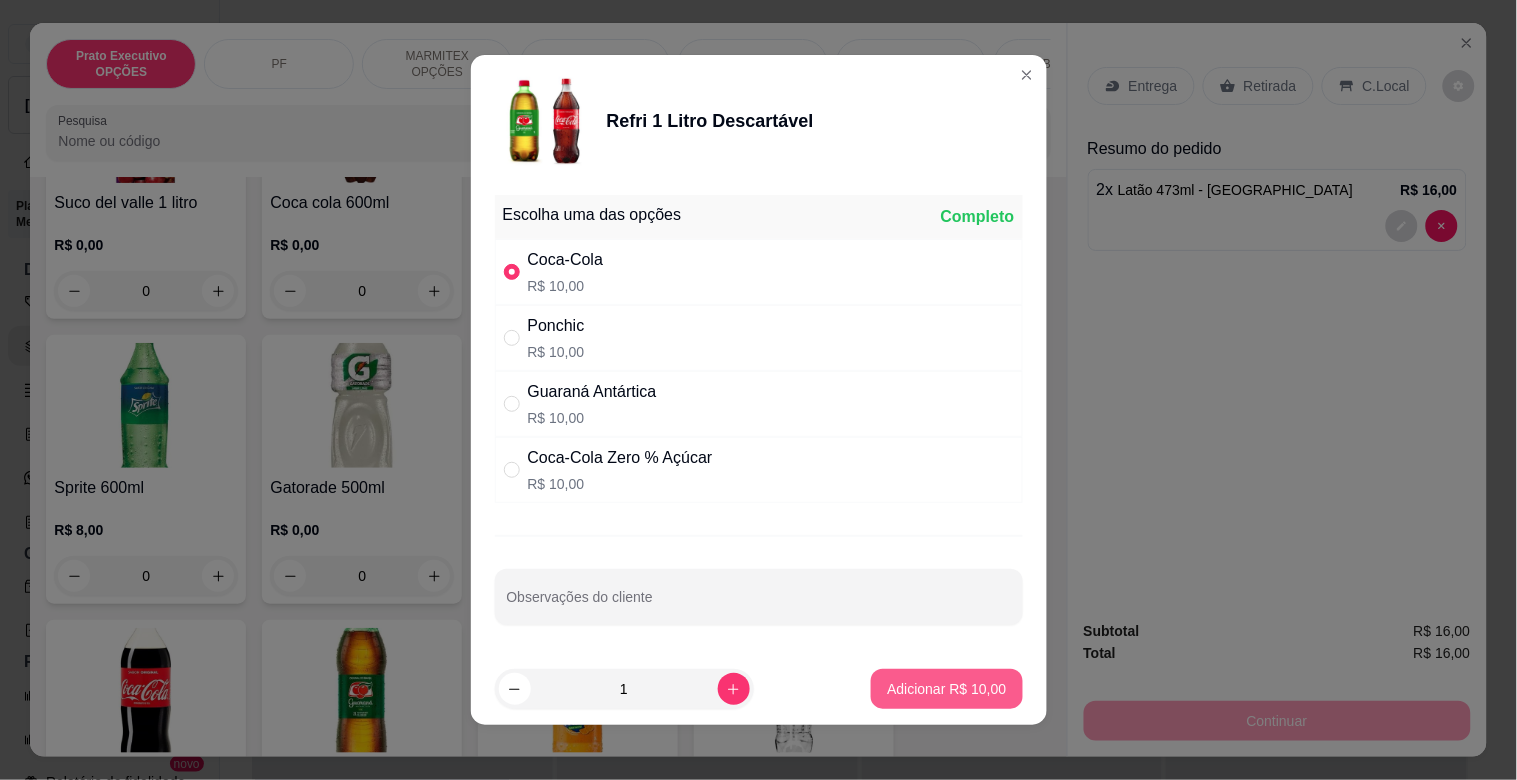 click on "Adicionar   R$ 10,00" at bounding box center [946, 689] 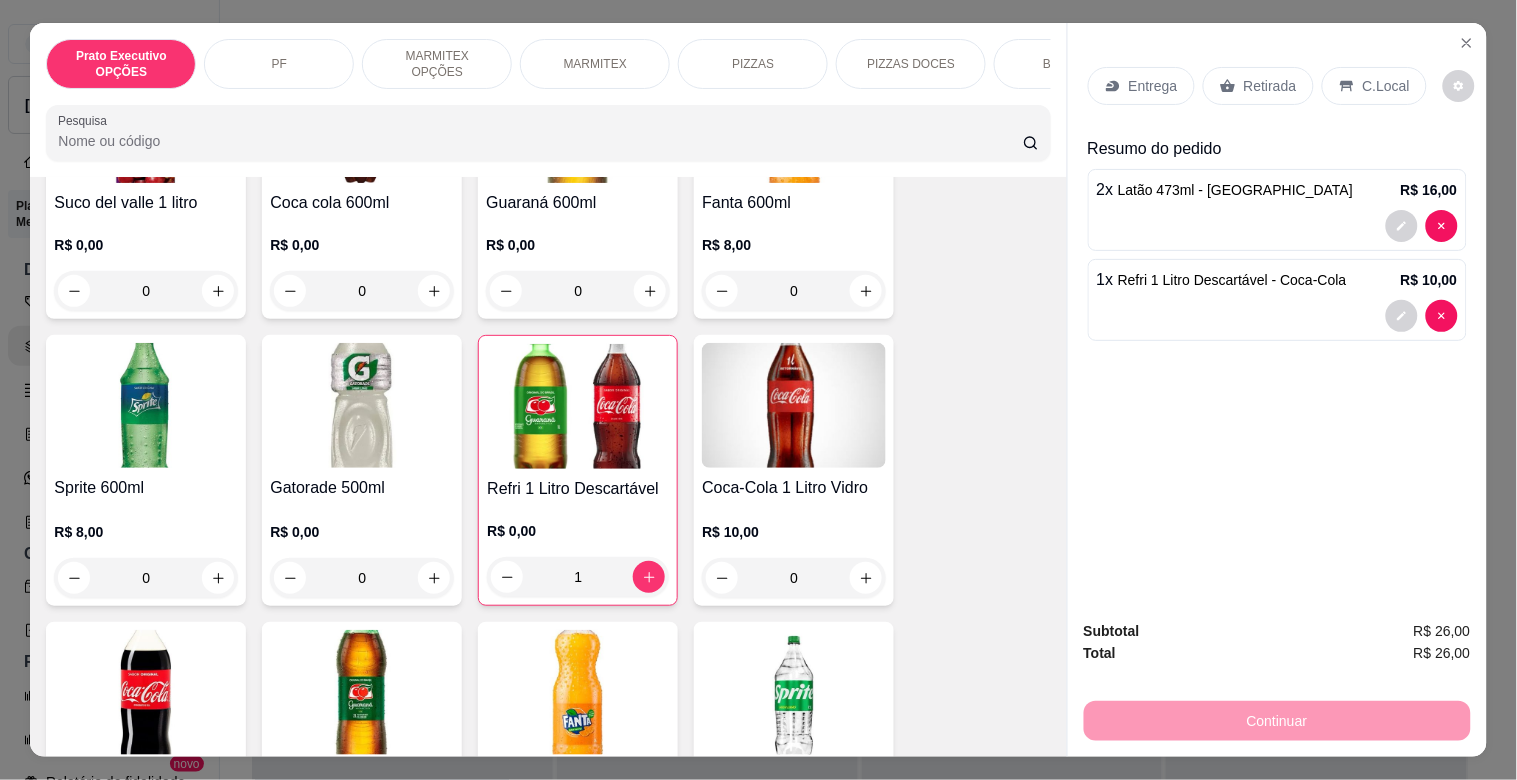 click on "Retirada" at bounding box center [1270, 86] 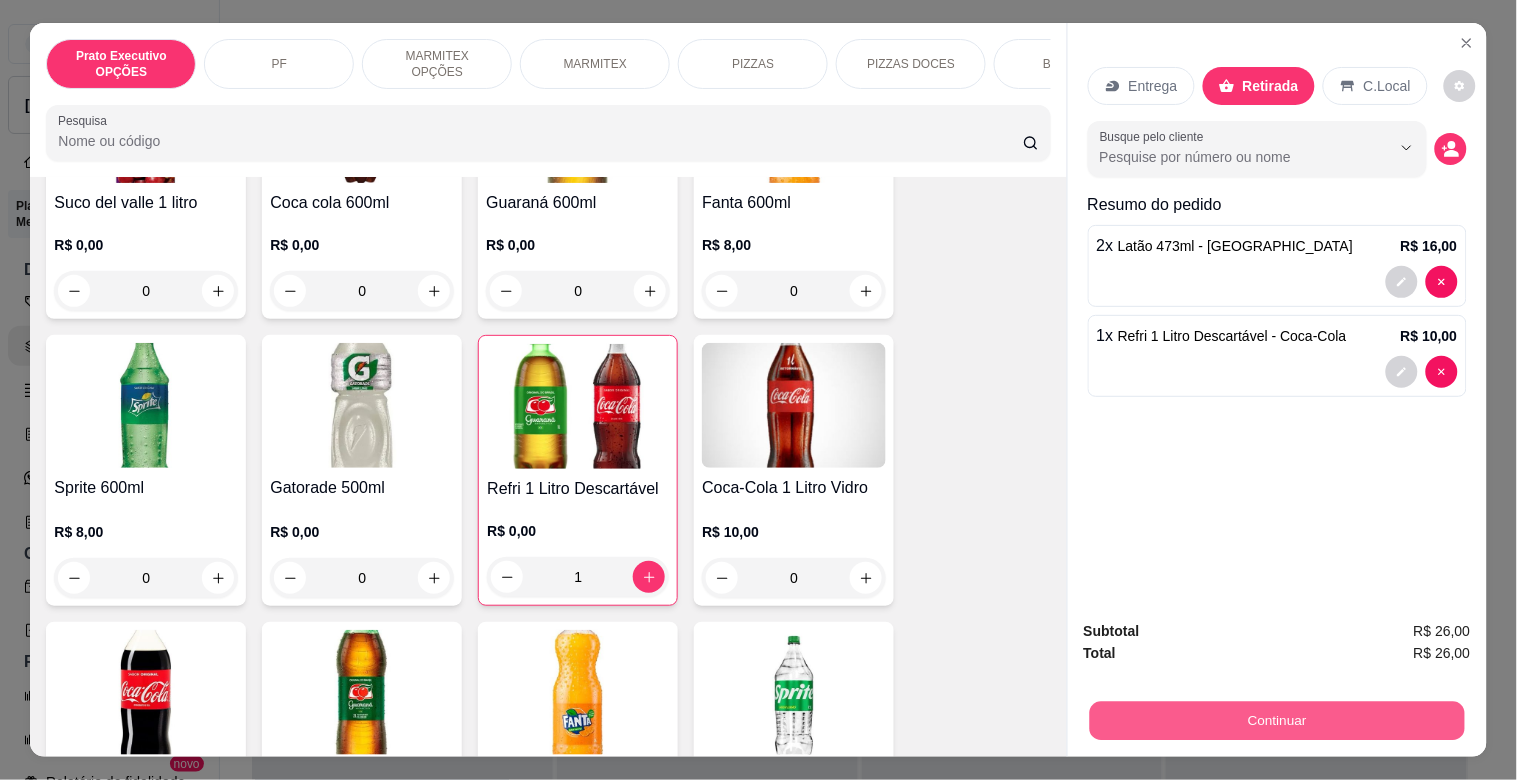 click on "Continuar" at bounding box center [1276, 720] 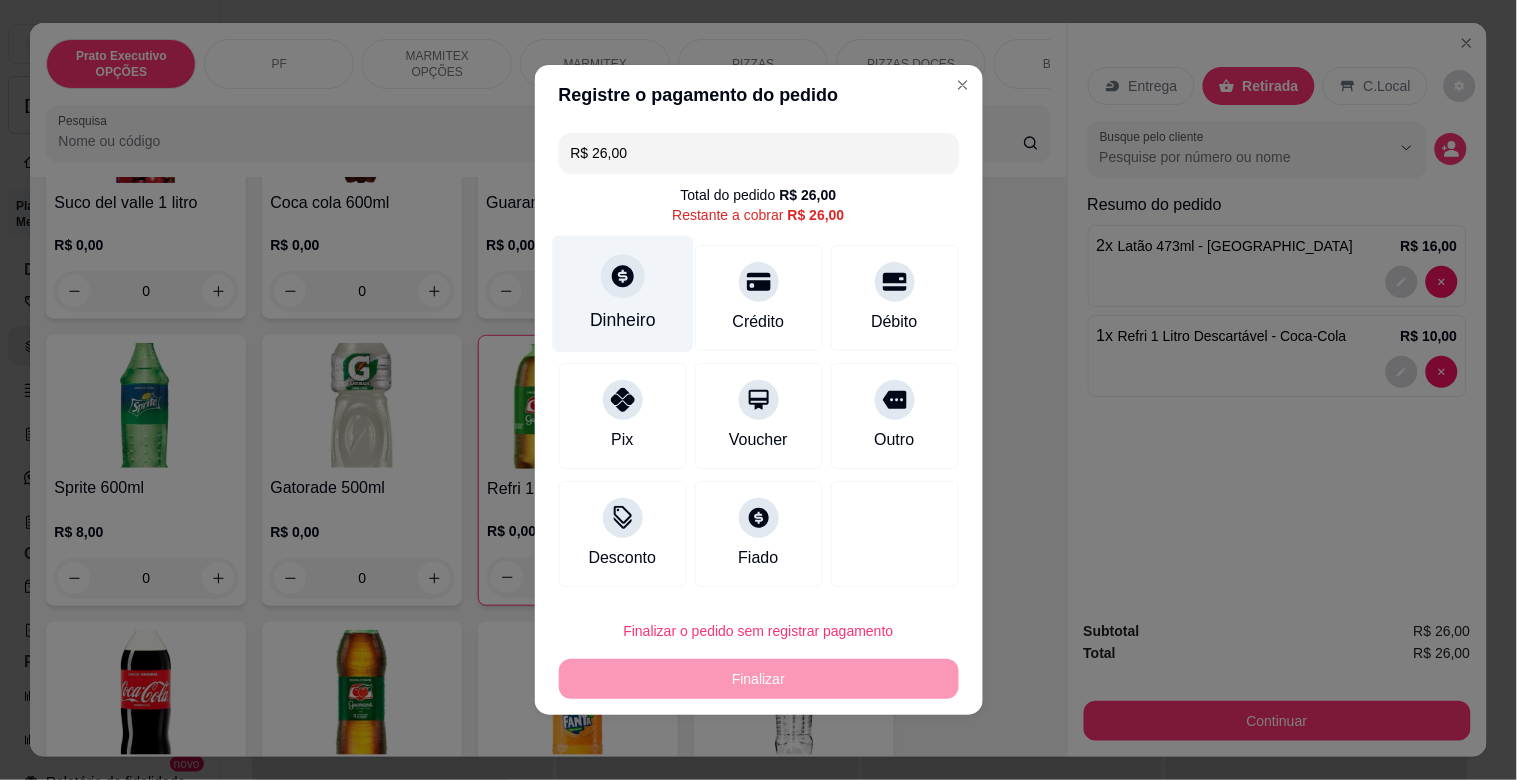 click on "Dinheiro" at bounding box center [623, 320] 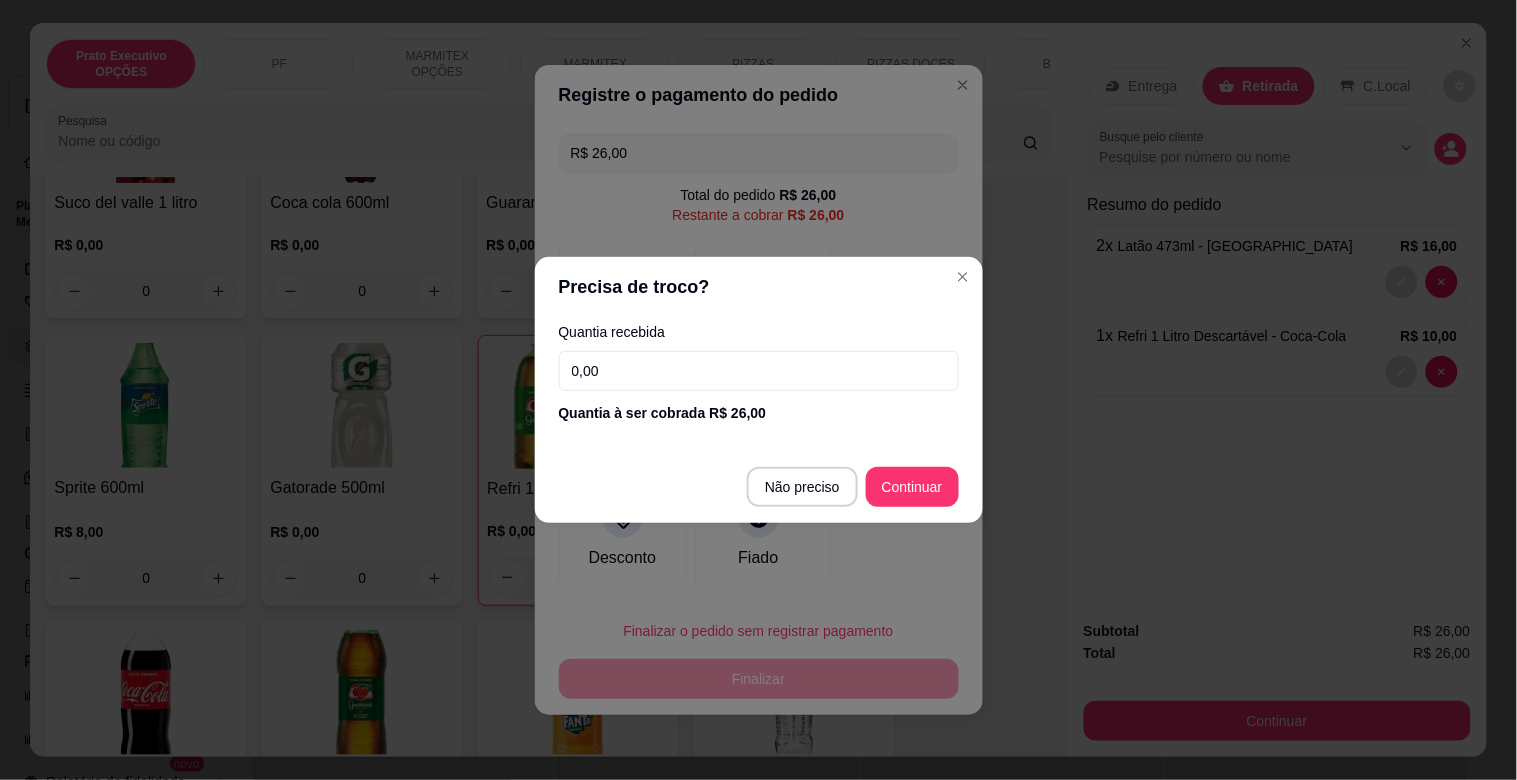 click on "0,00" at bounding box center [759, 371] 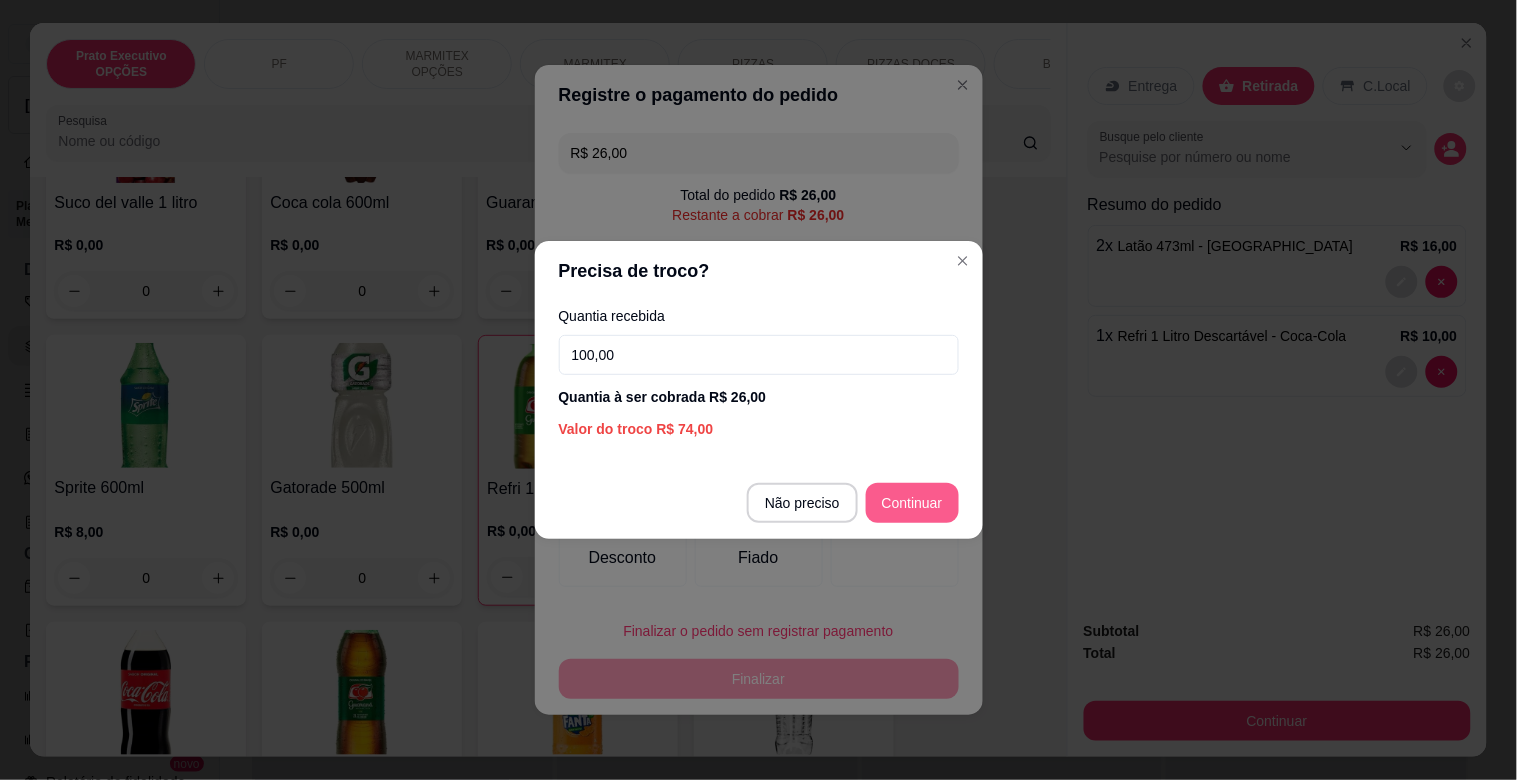 type on "100,00" 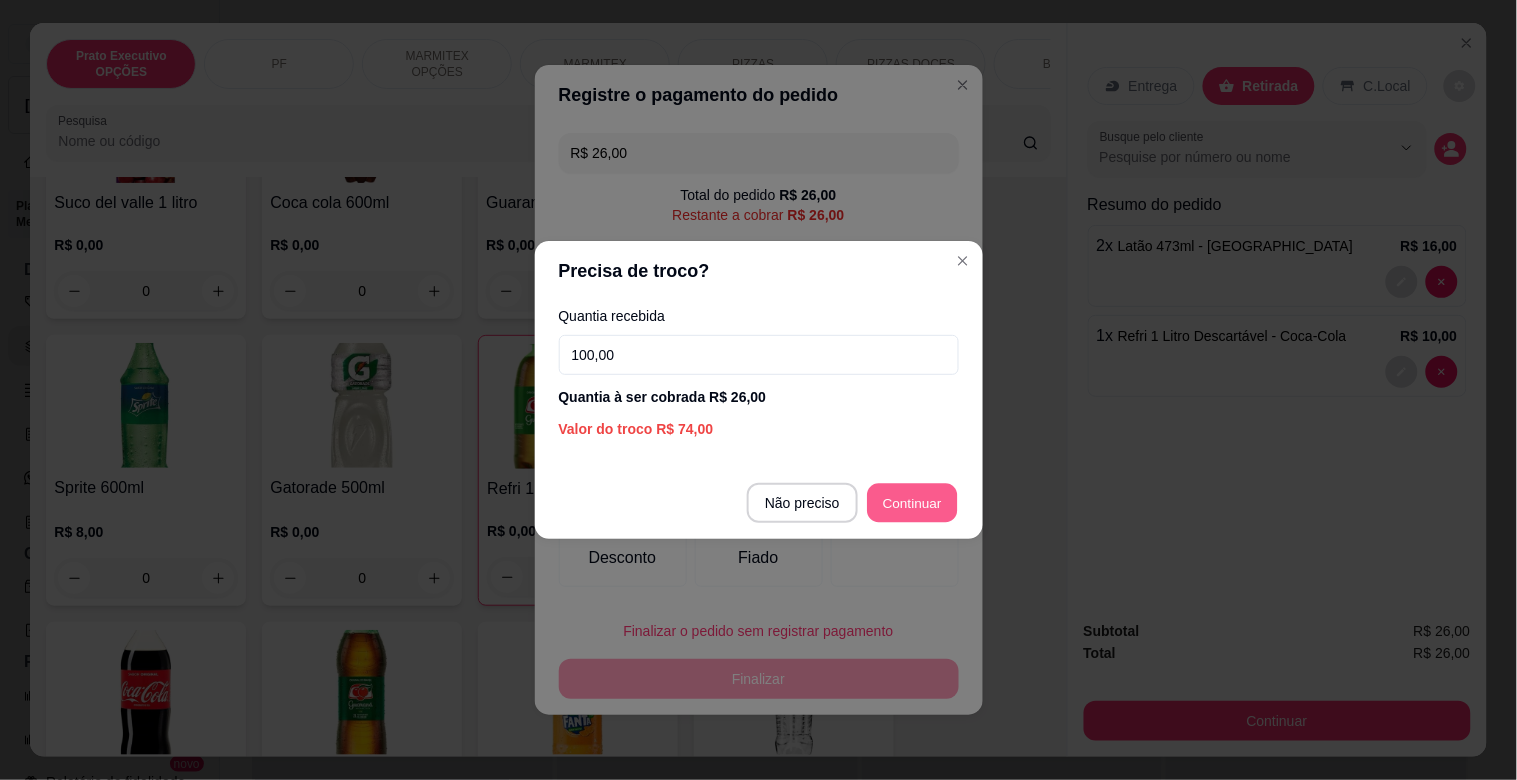 type on "R$ 0,00" 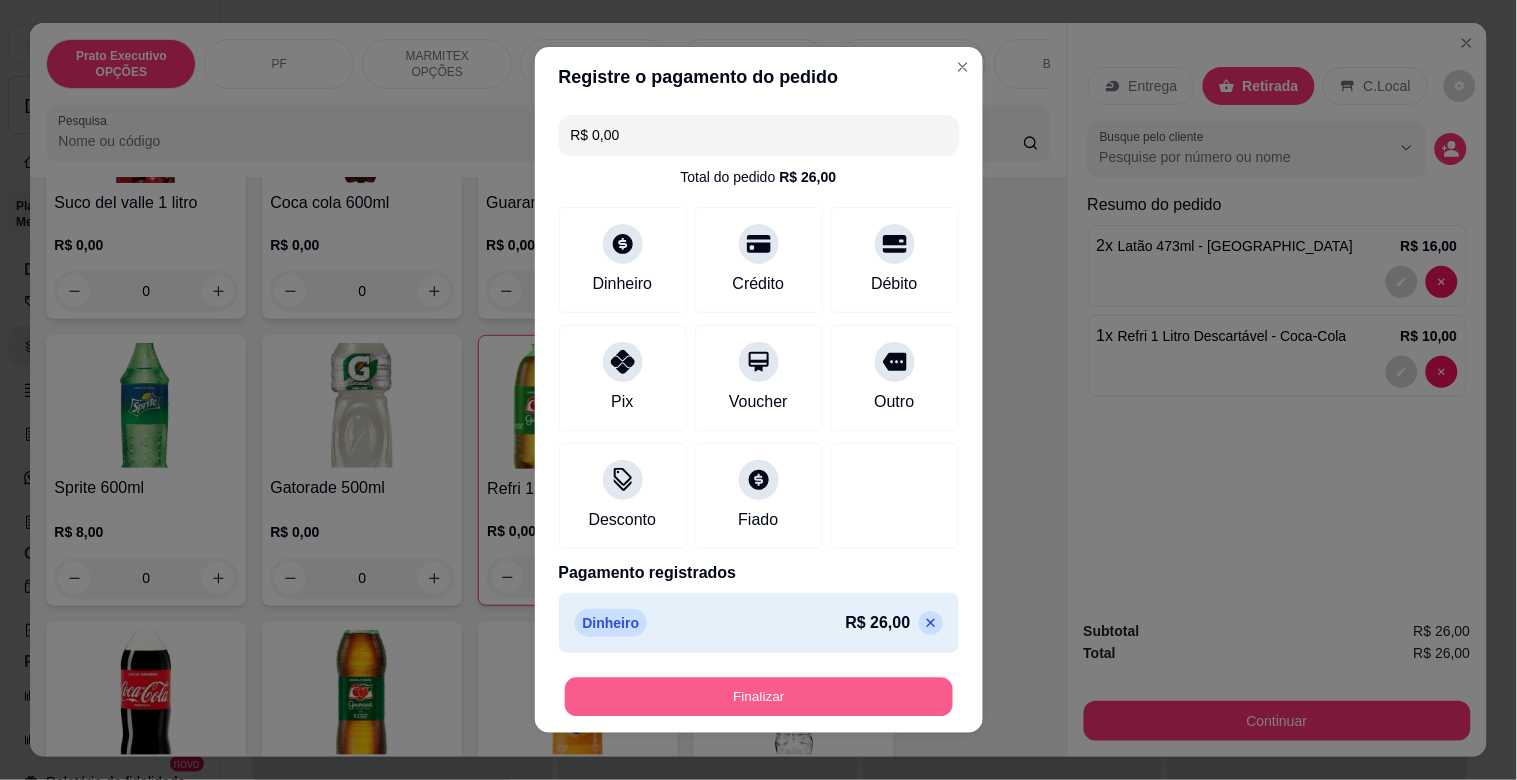 click on "Finalizar" at bounding box center (759, 697) 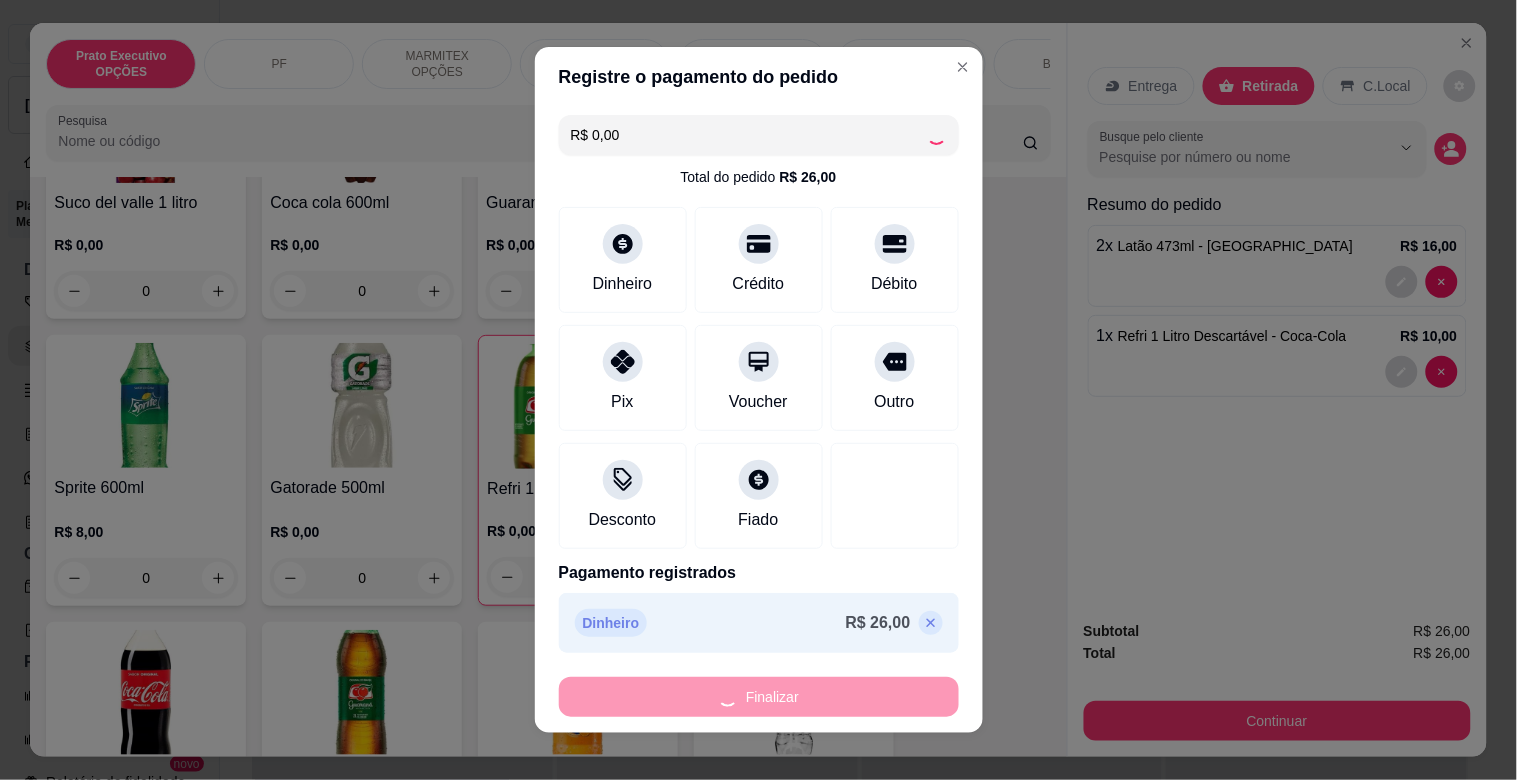 type on "0" 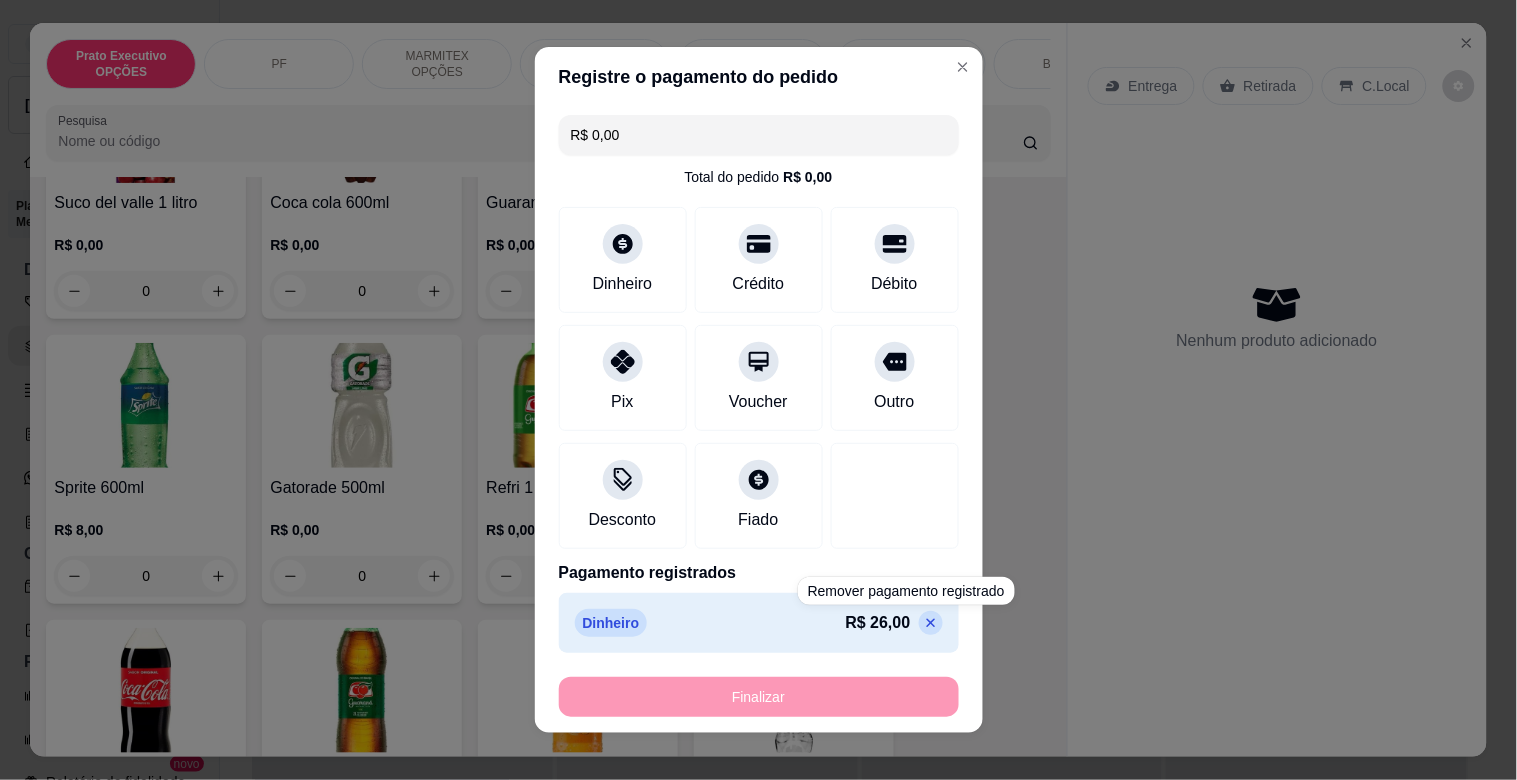 type on "-R$ 26,00" 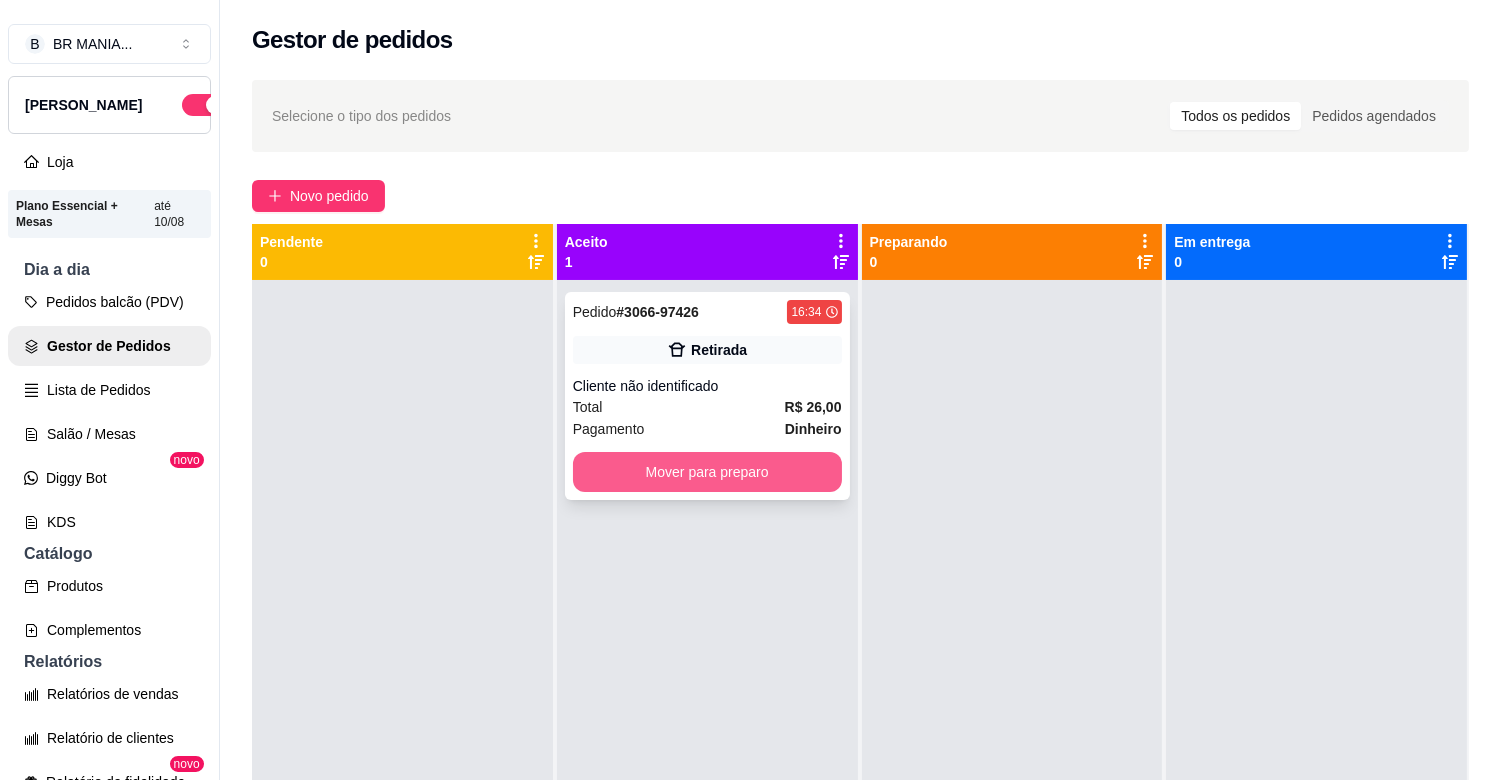 click on "Mover para preparo" at bounding box center (707, 472) 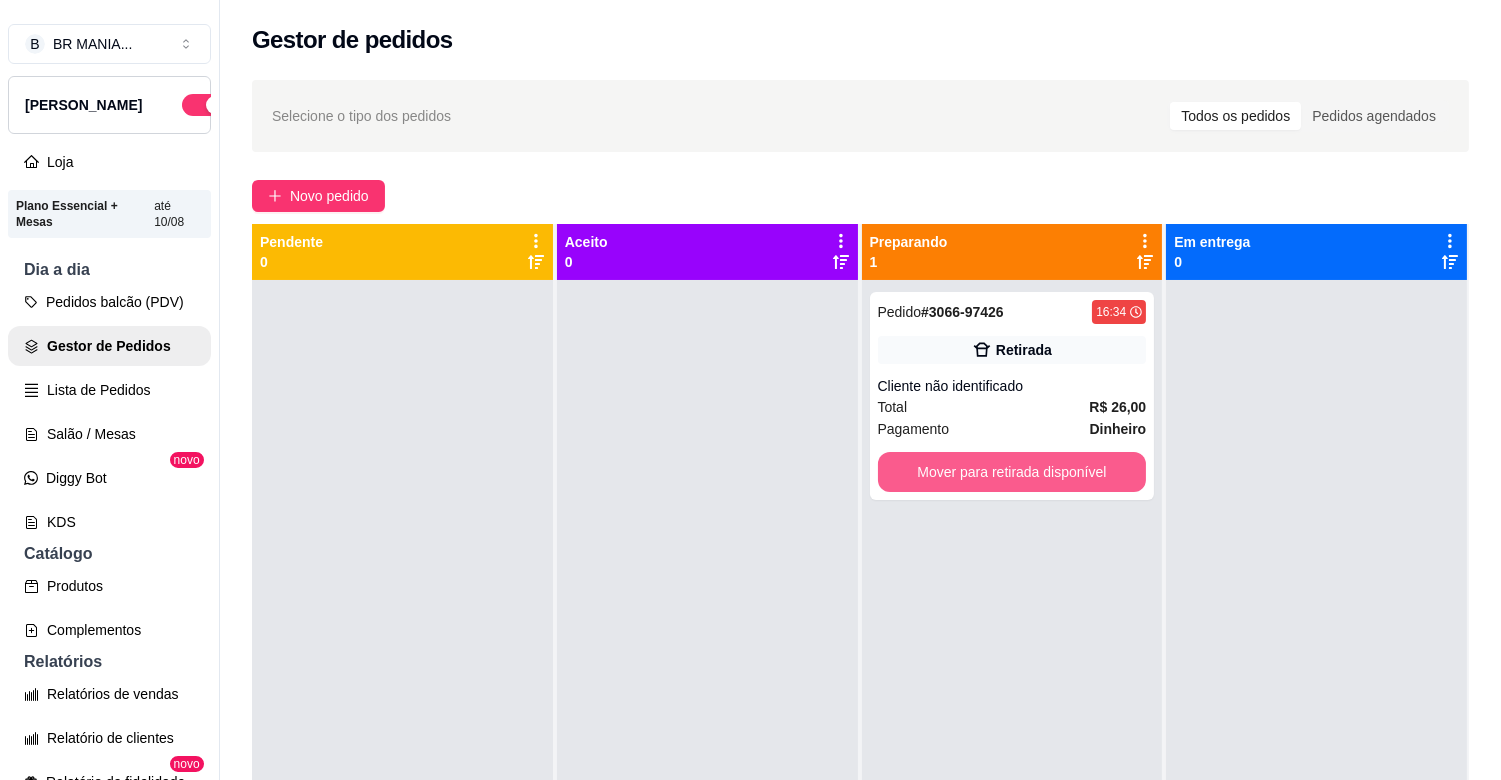 click on "Mover para retirada disponível" at bounding box center [1012, 472] 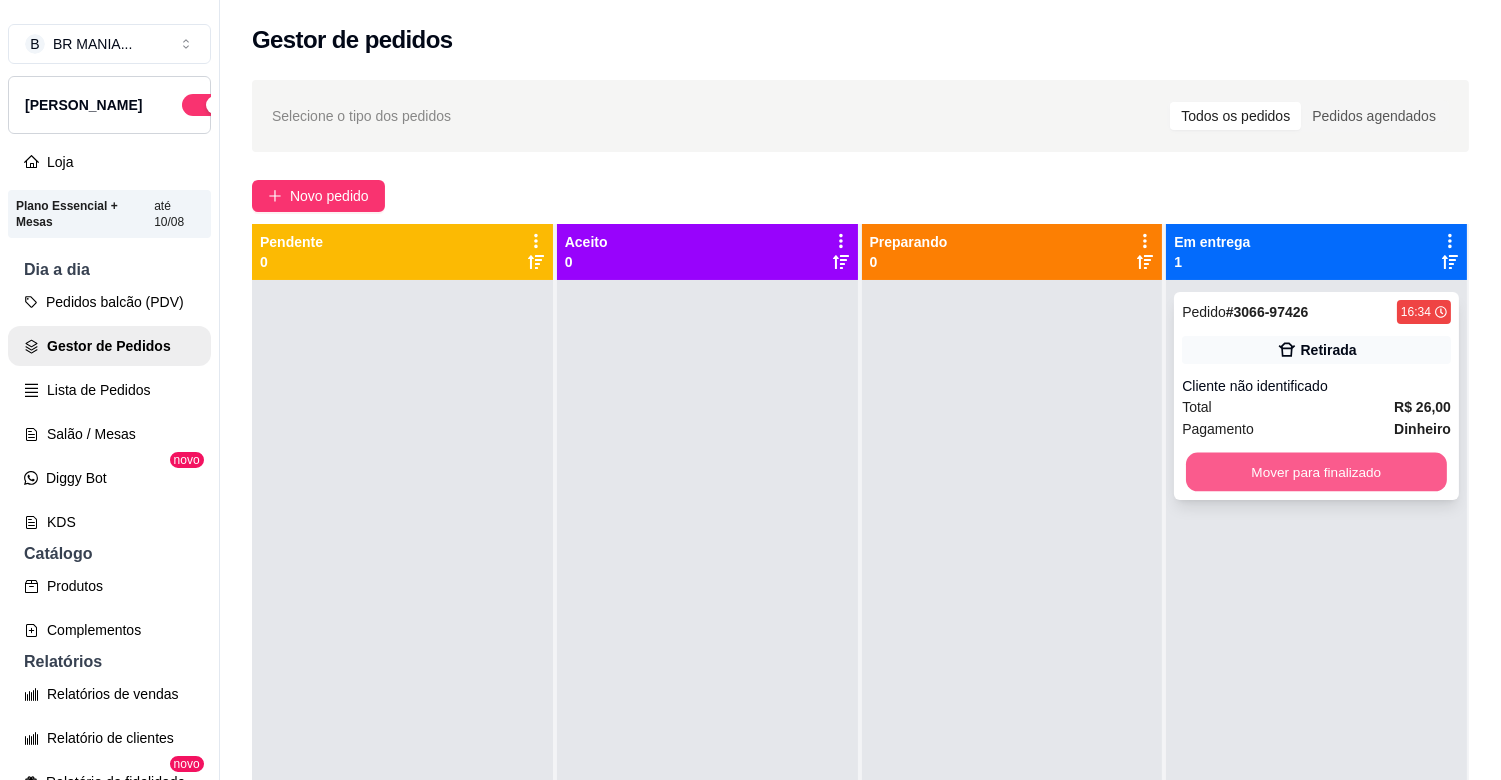 click on "Mover para finalizado" at bounding box center [1316, 472] 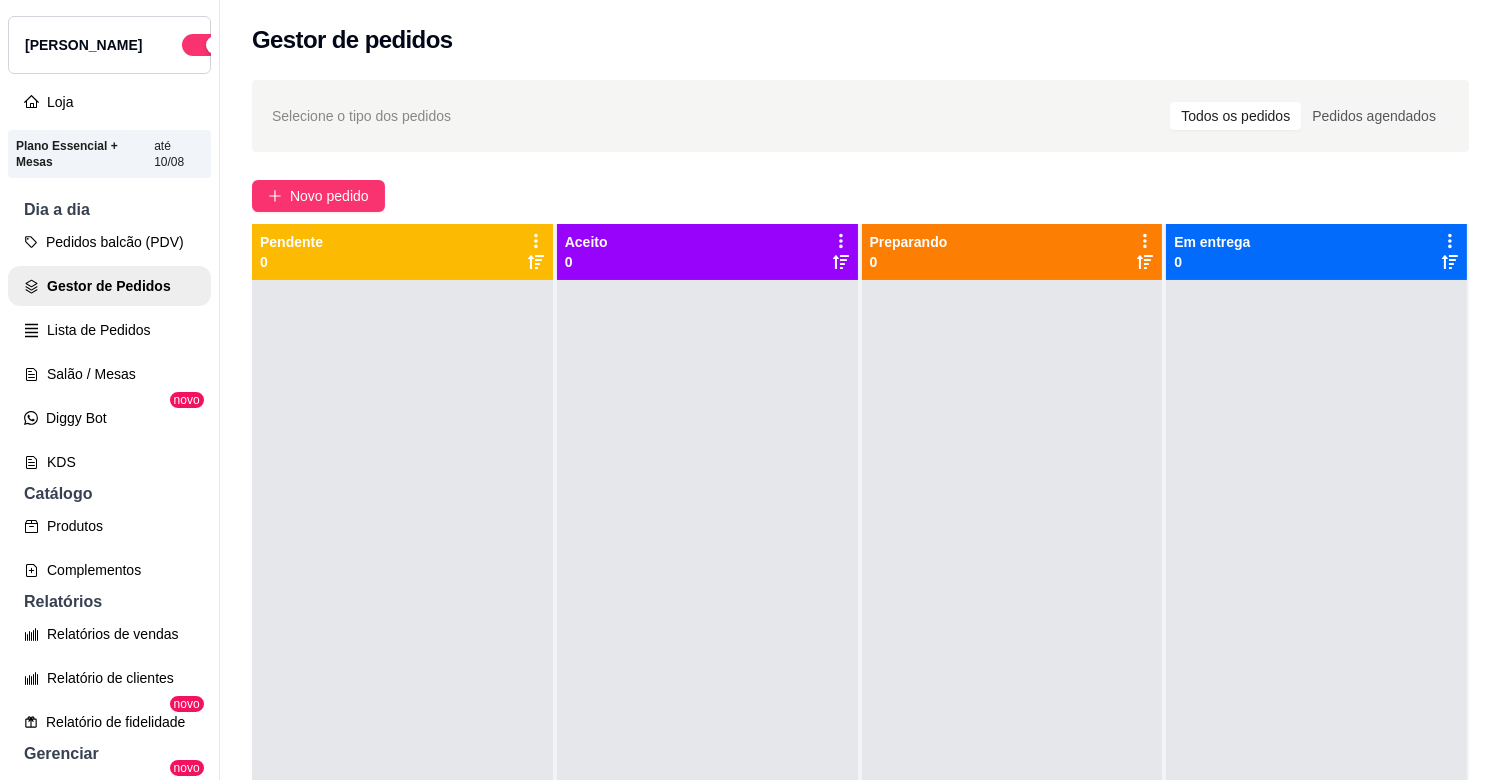 scroll, scrollTop: 54, scrollLeft: 0, axis: vertical 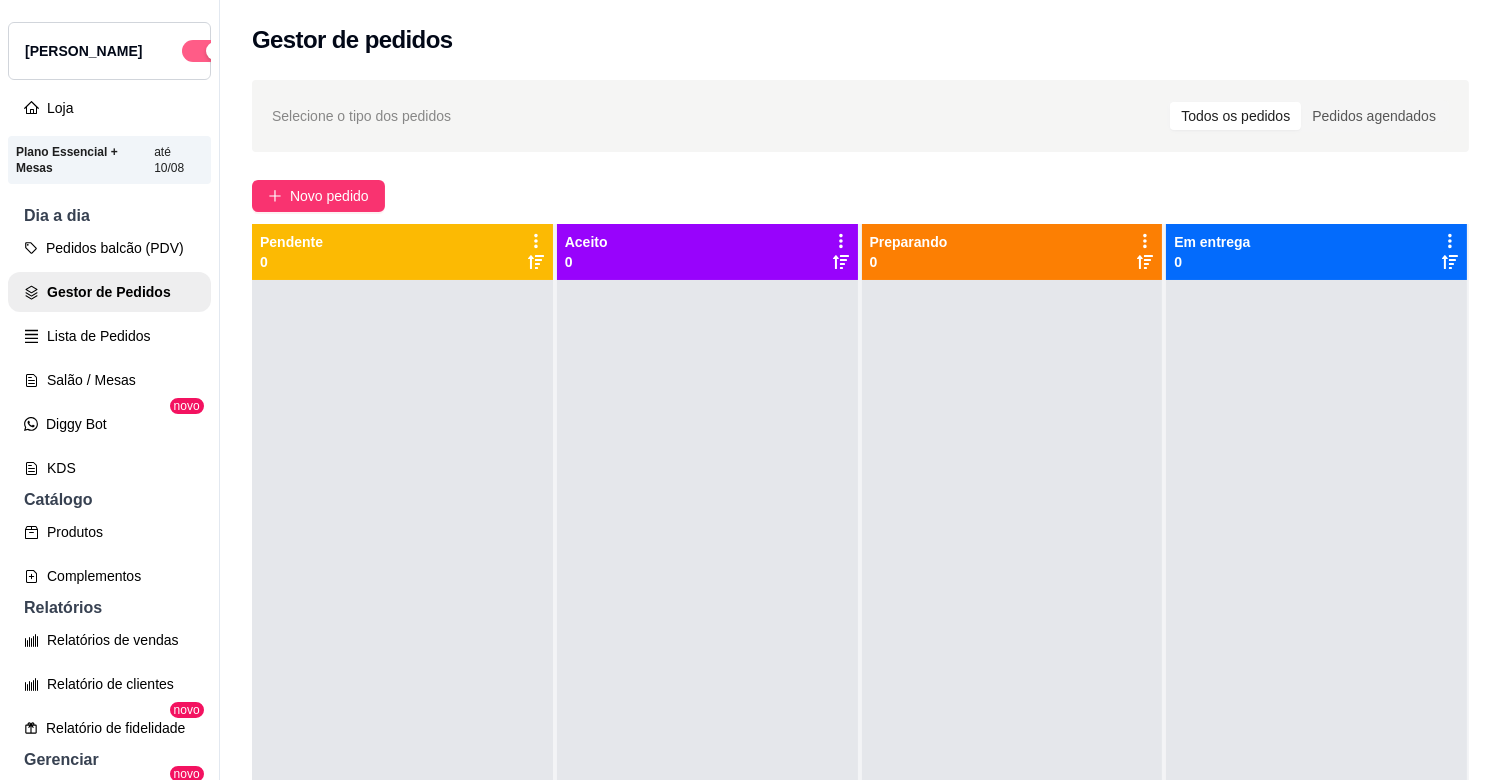 click at bounding box center [215, 51] 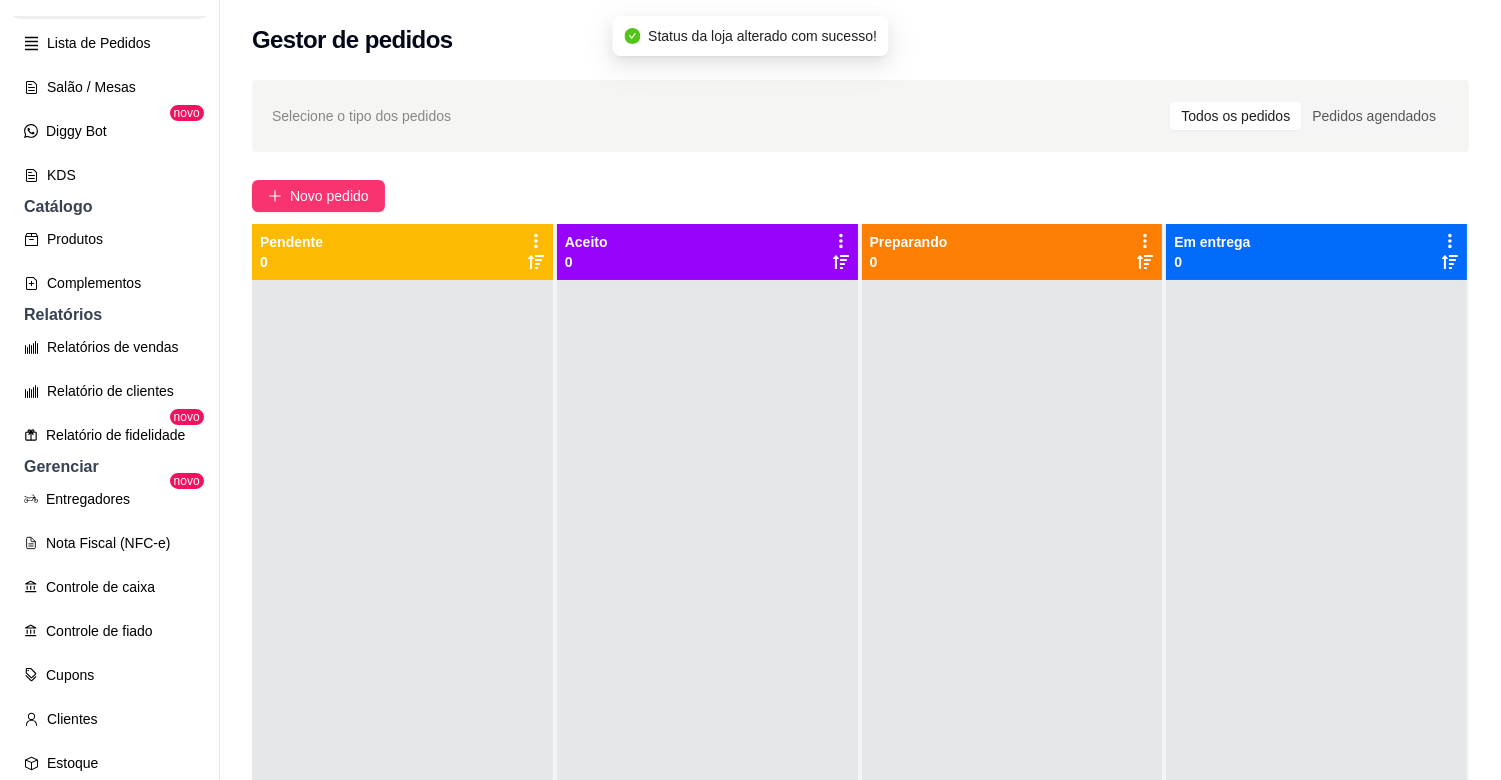scroll, scrollTop: 356, scrollLeft: 0, axis: vertical 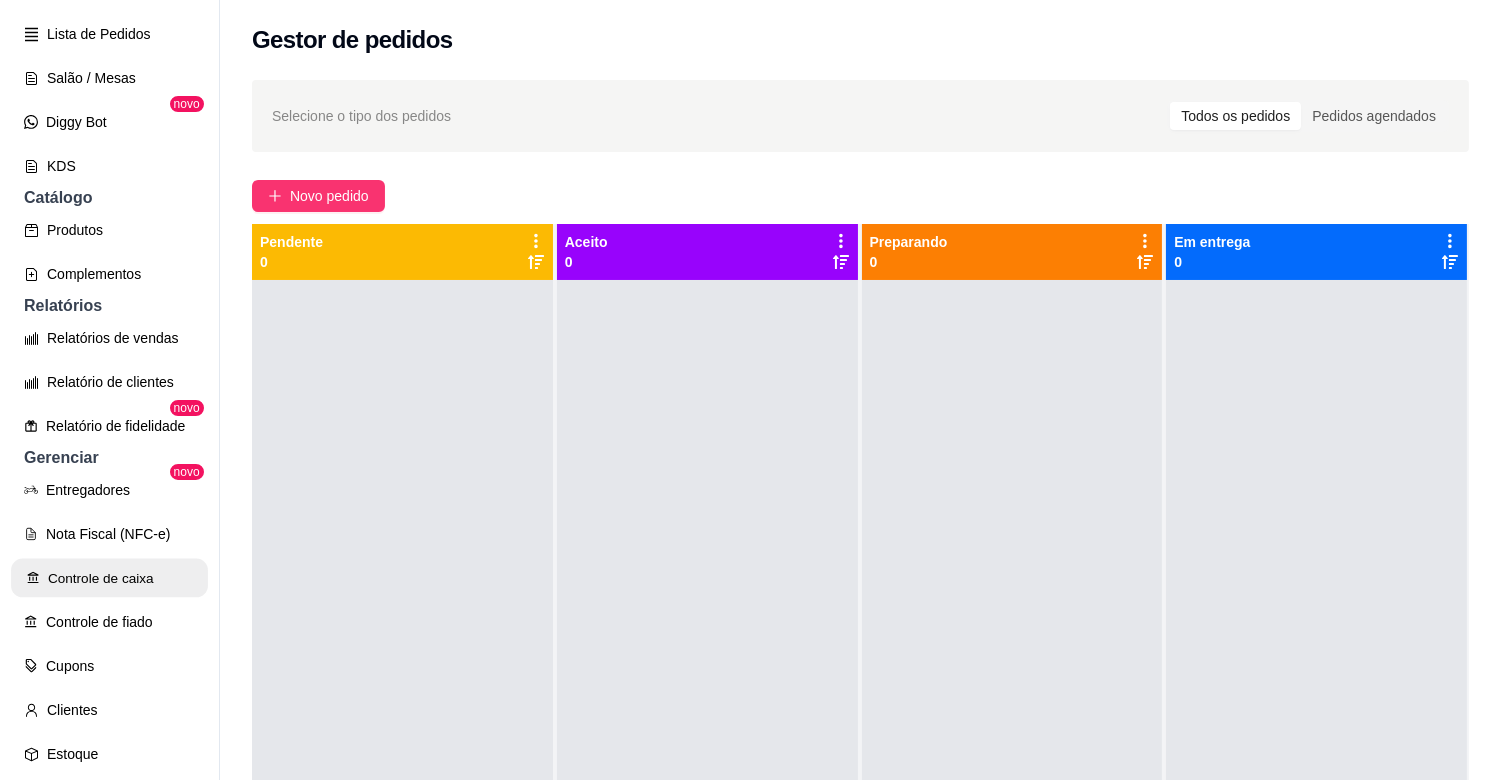 click on "Controle de caixa" at bounding box center (109, 578) 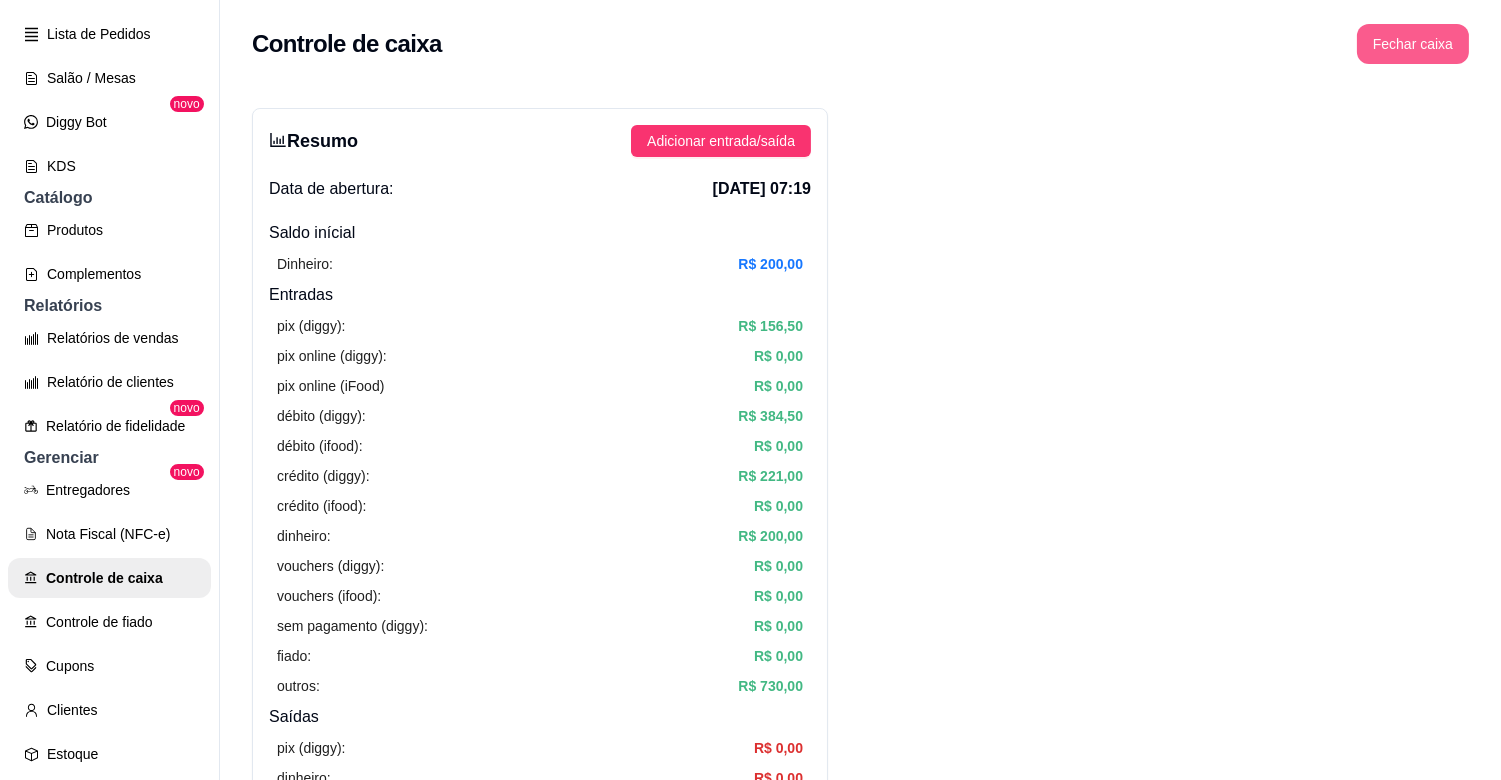 click on "Fechar caixa" at bounding box center (1413, 44) 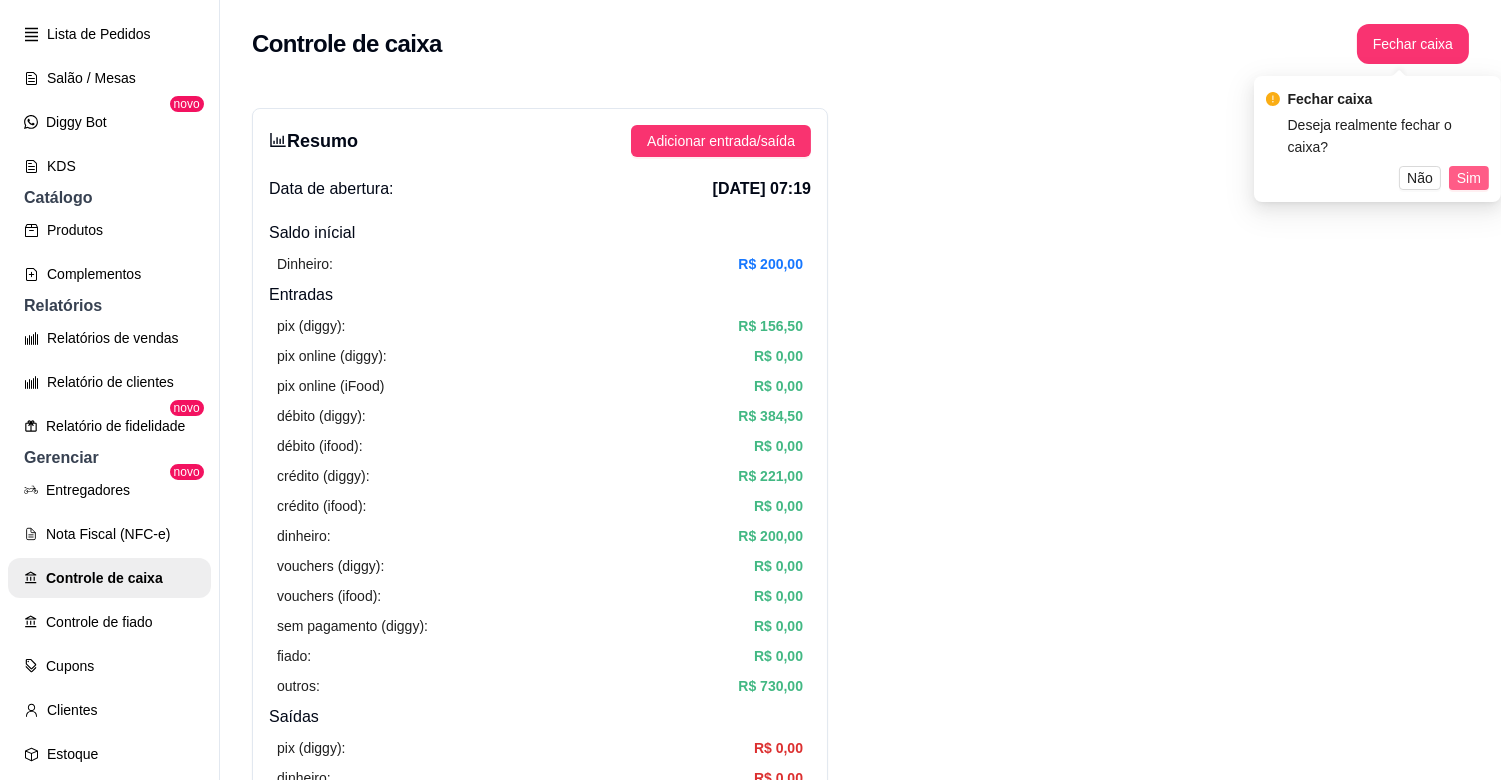 click on "Sim" at bounding box center [1469, 178] 